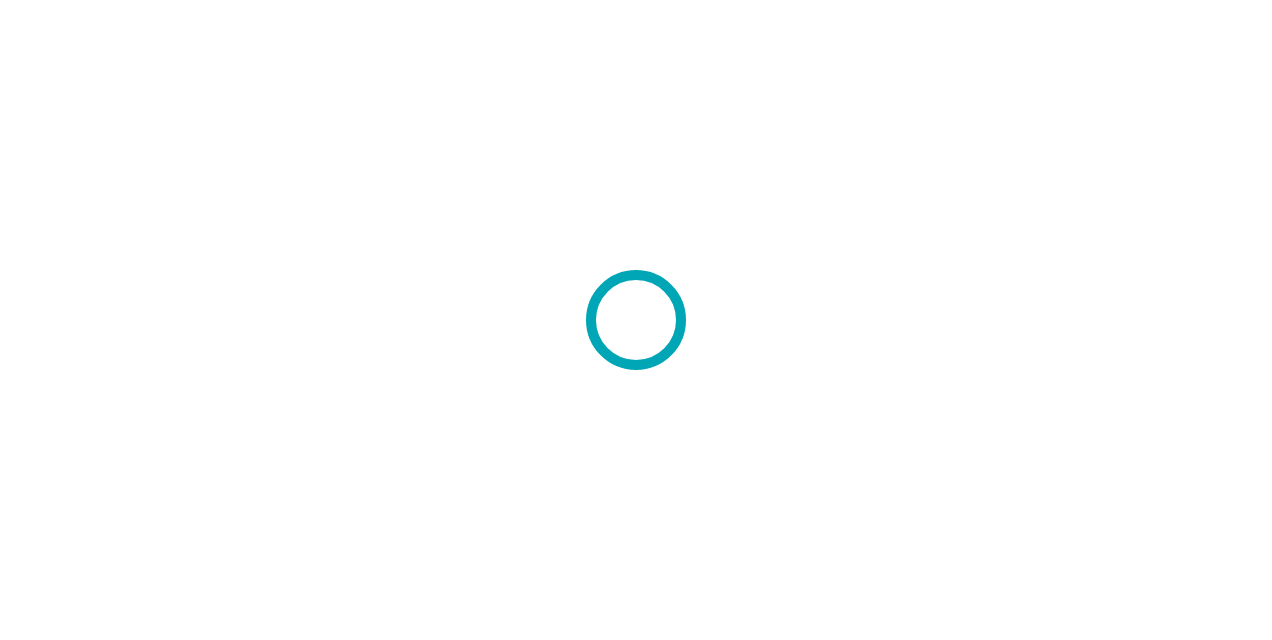 scroll, scrollTop: 0, scrollLeft: 0, axis: both 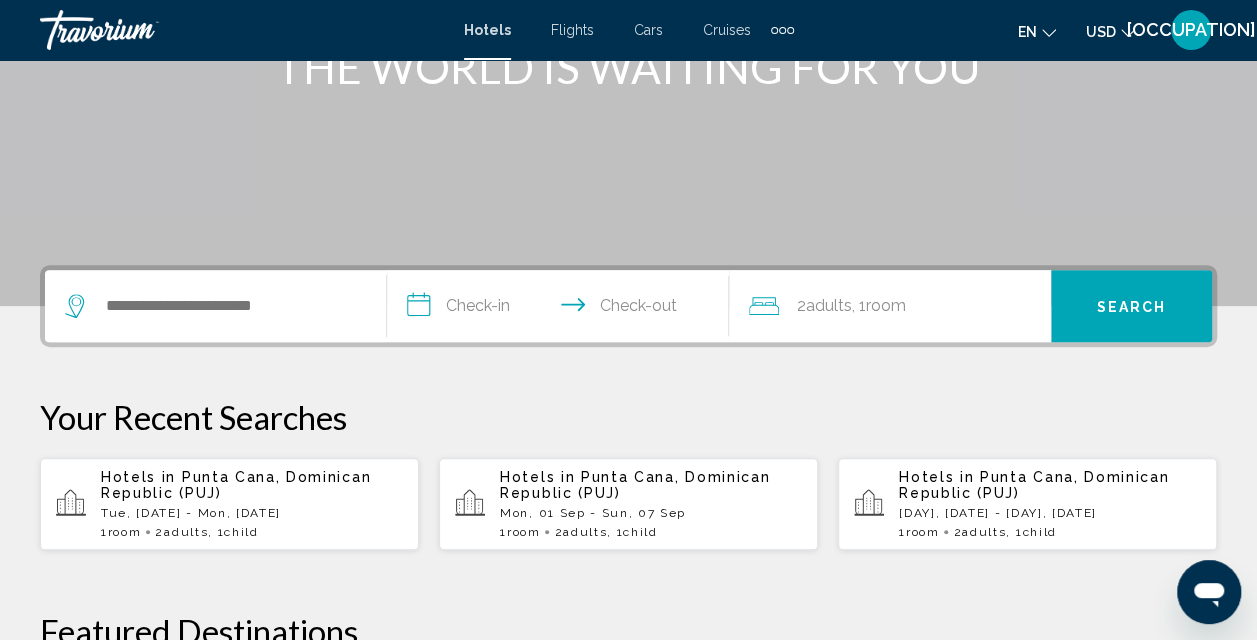 click on "Hotels in    [CITY], [COUNTRY] (PUJ)  [DAY], [DATE] - [DAY], [DATE]  1  Room rooms 2  Adult Adults , 1  Child Children" at bounding box center [252, 504] 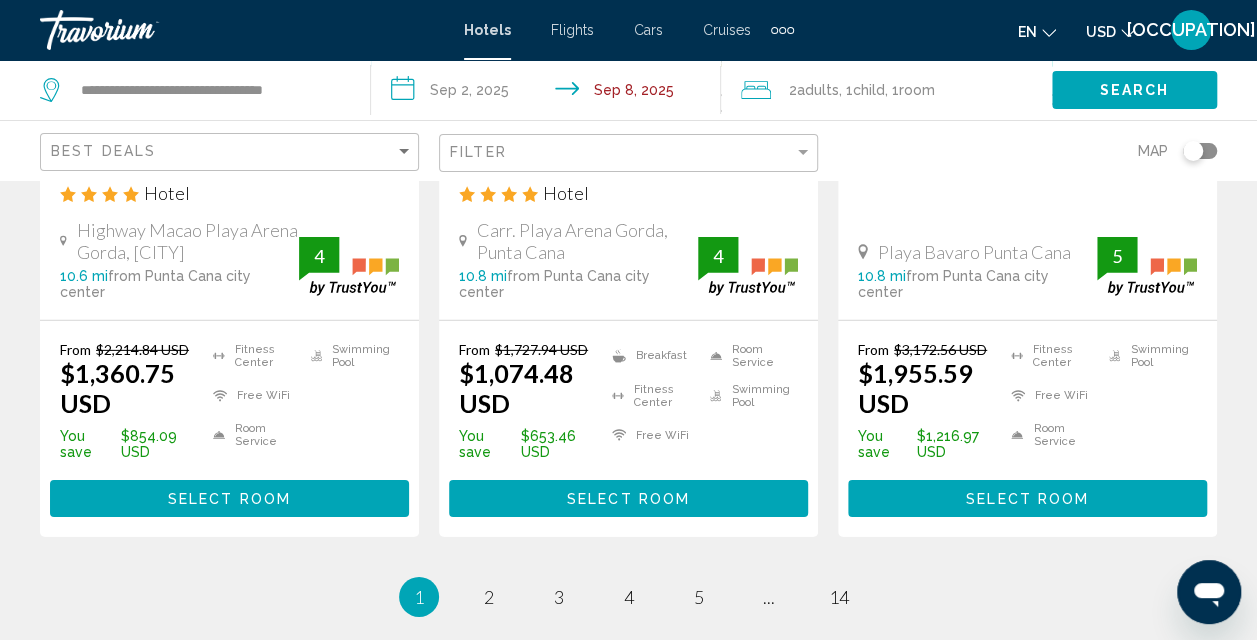 scroll, scrollTop: 2923, scrollLeft: 0, axis: vertical 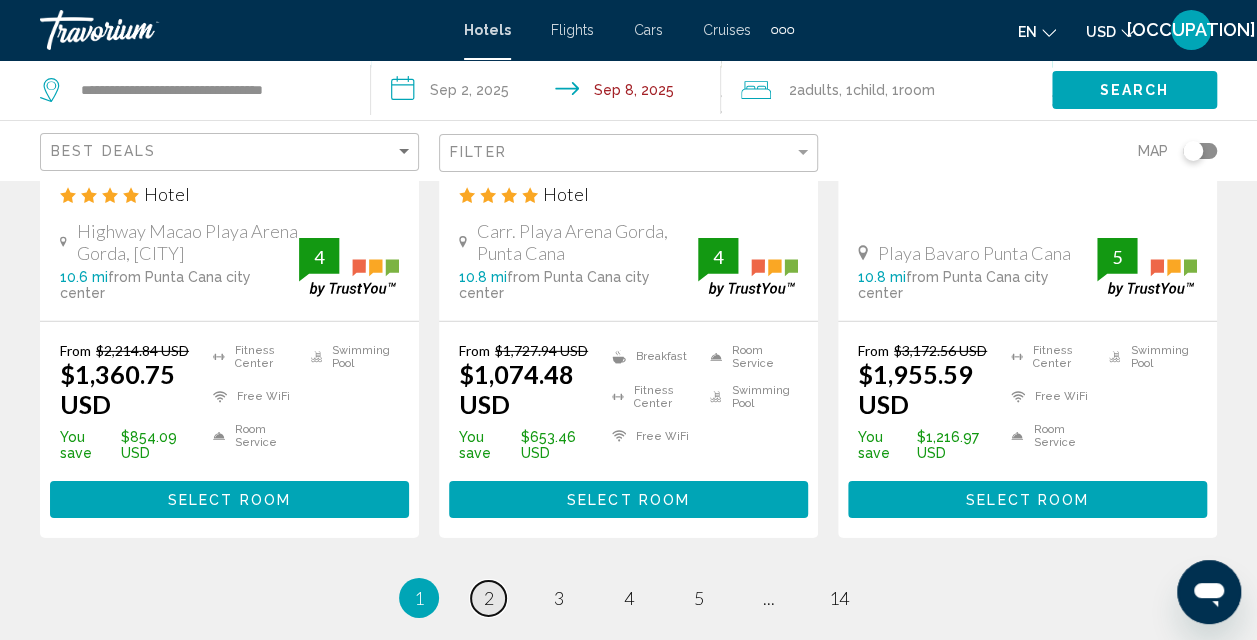 click on "page  2" at bounding box center [488, 598] 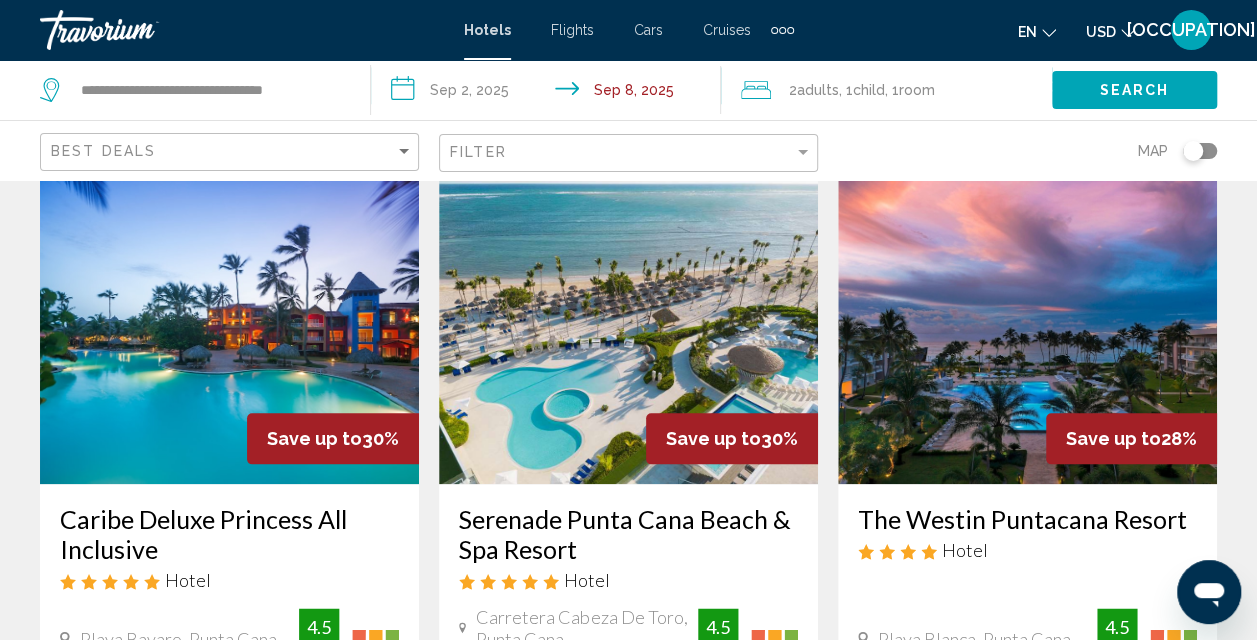 scroll, scrollTop: 929, scrollLeft: 0, axis: vertical 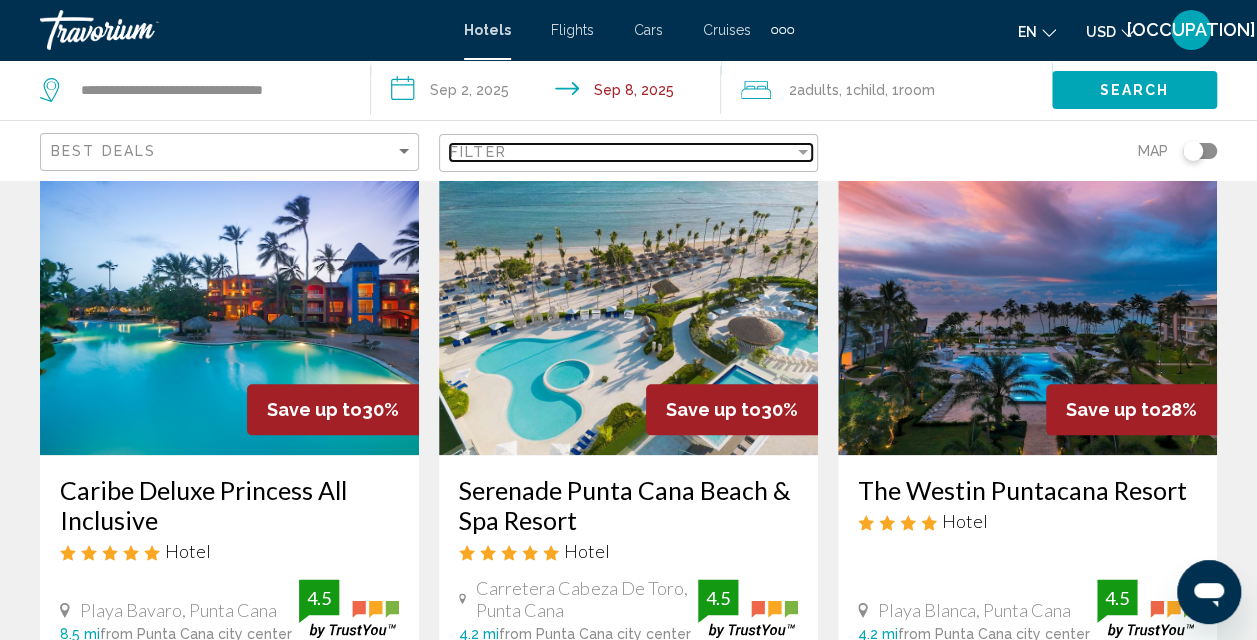 click on "Filter" at bounding box center (622, 152) 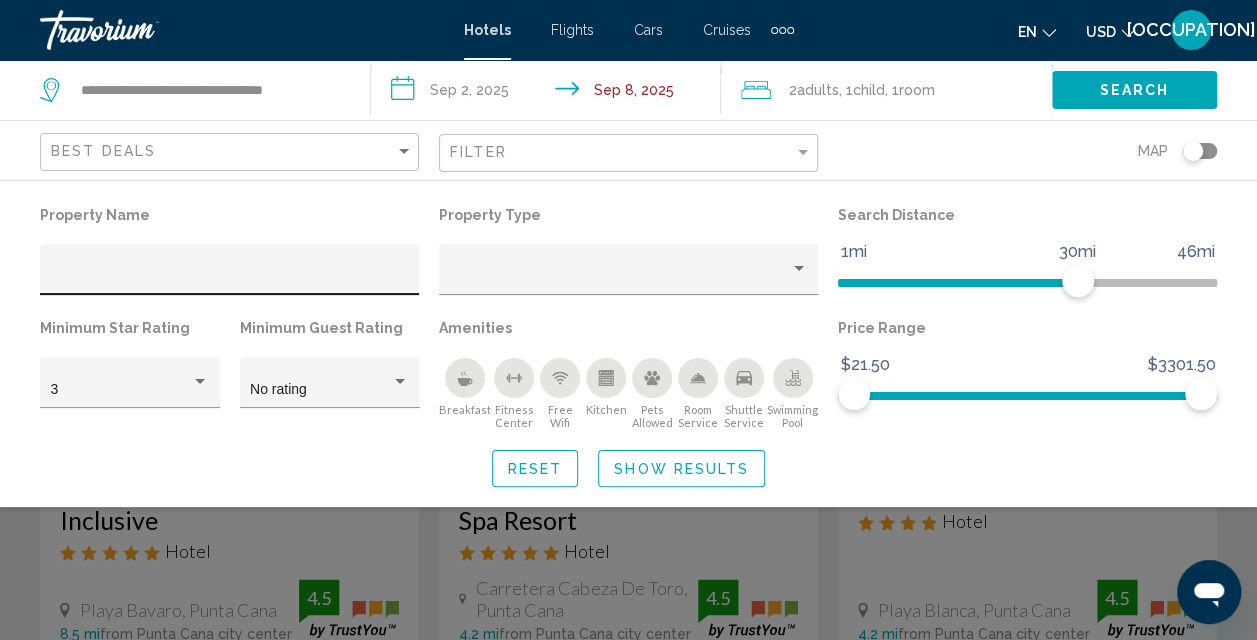 click 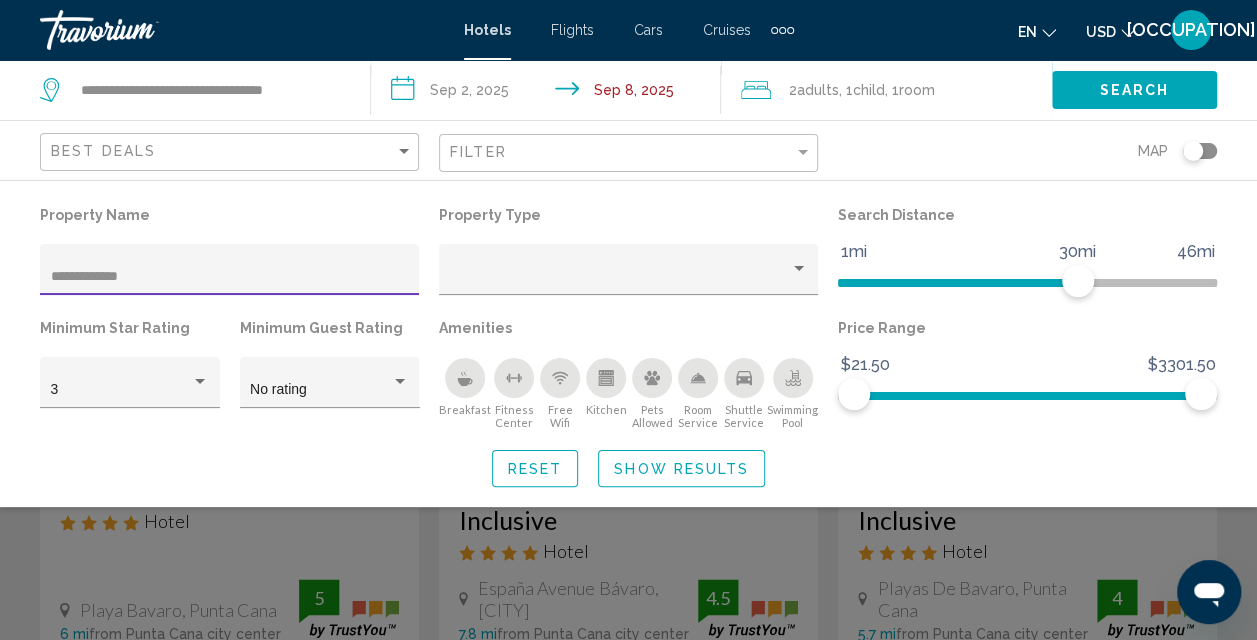 type on "**********" 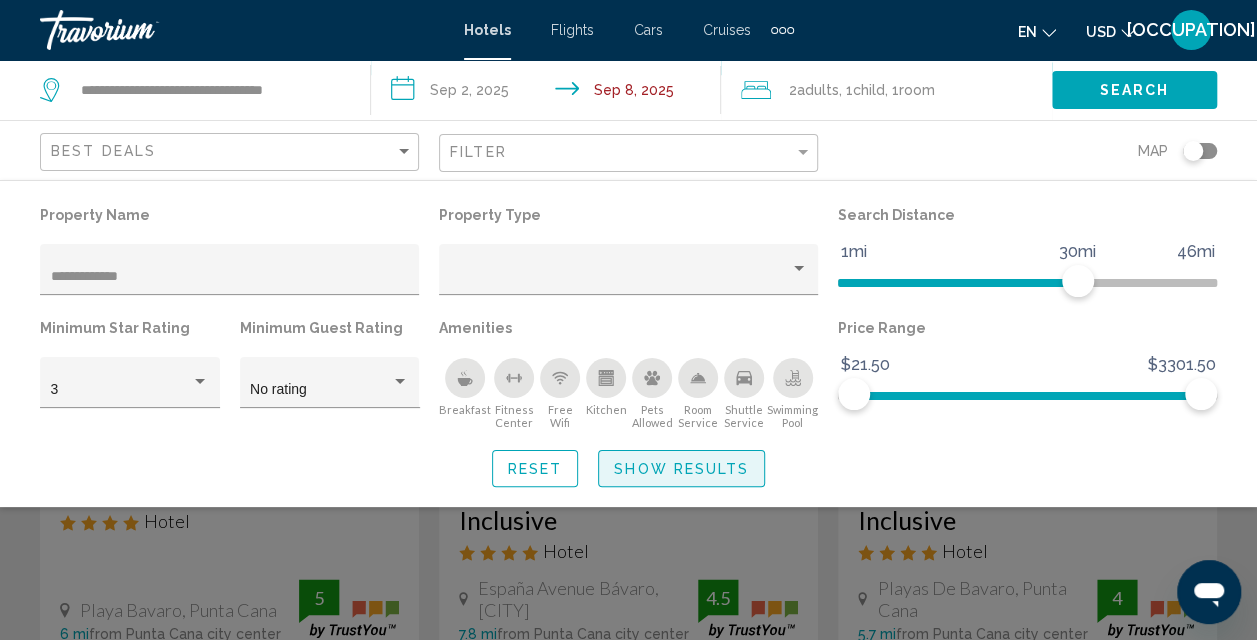 click on "Show Results" 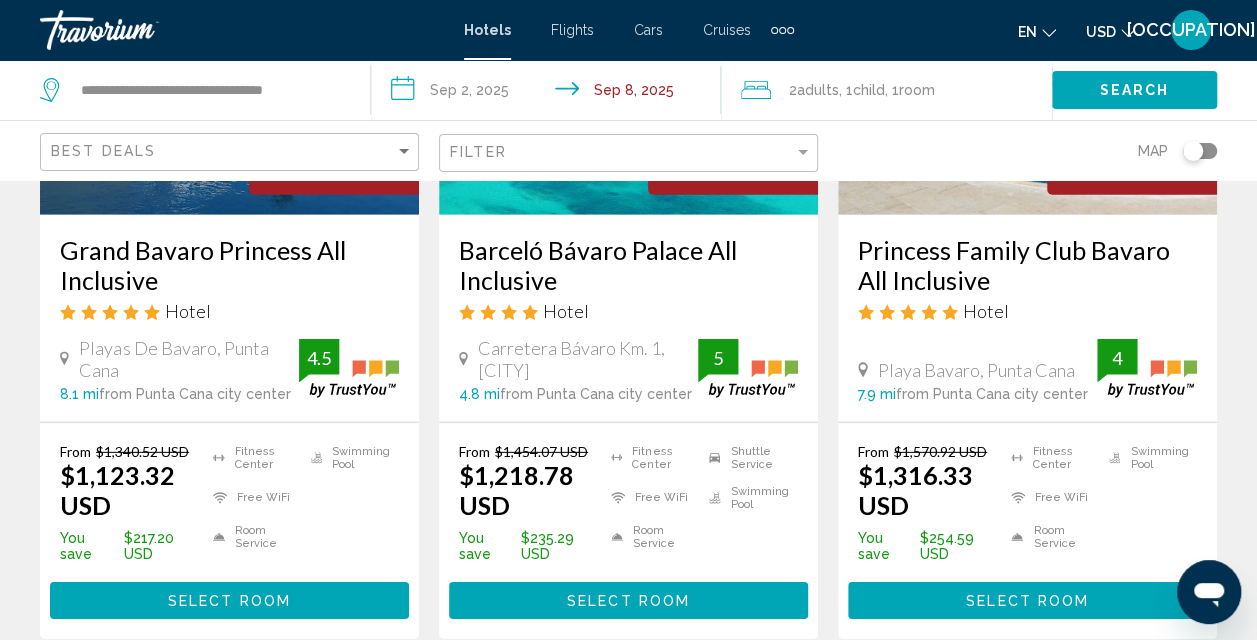 scroll, scrollTop: 2752, scrollLeft: 0, axis: vertical 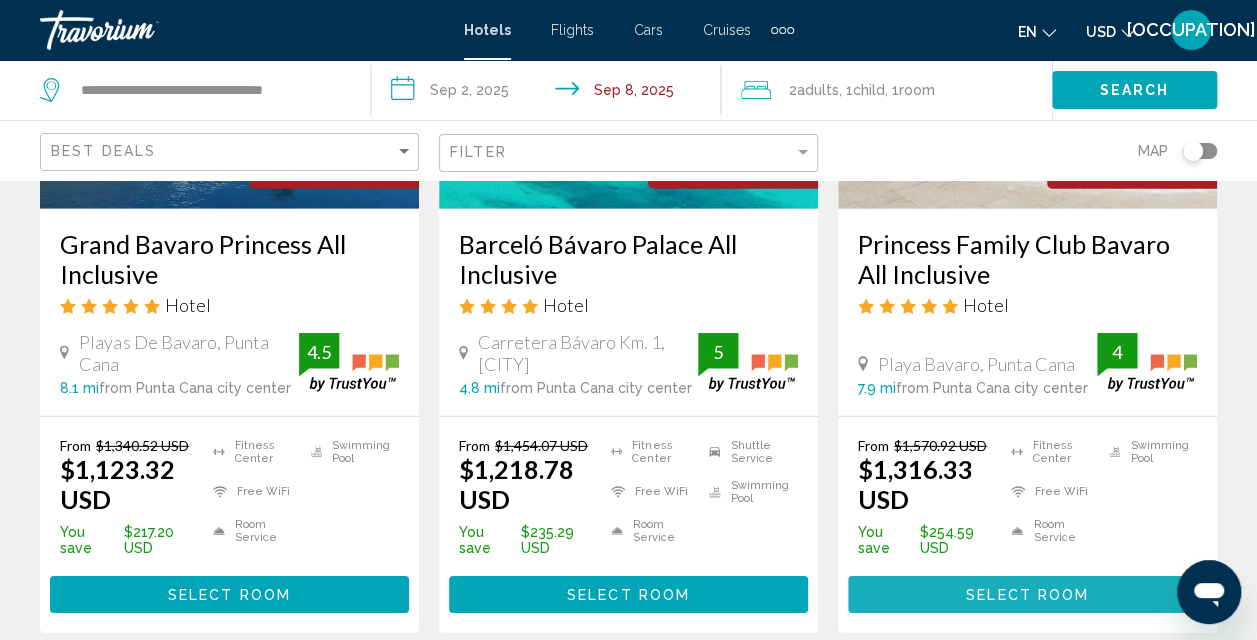click on "Select Room" at bounding box center [1027, 594] 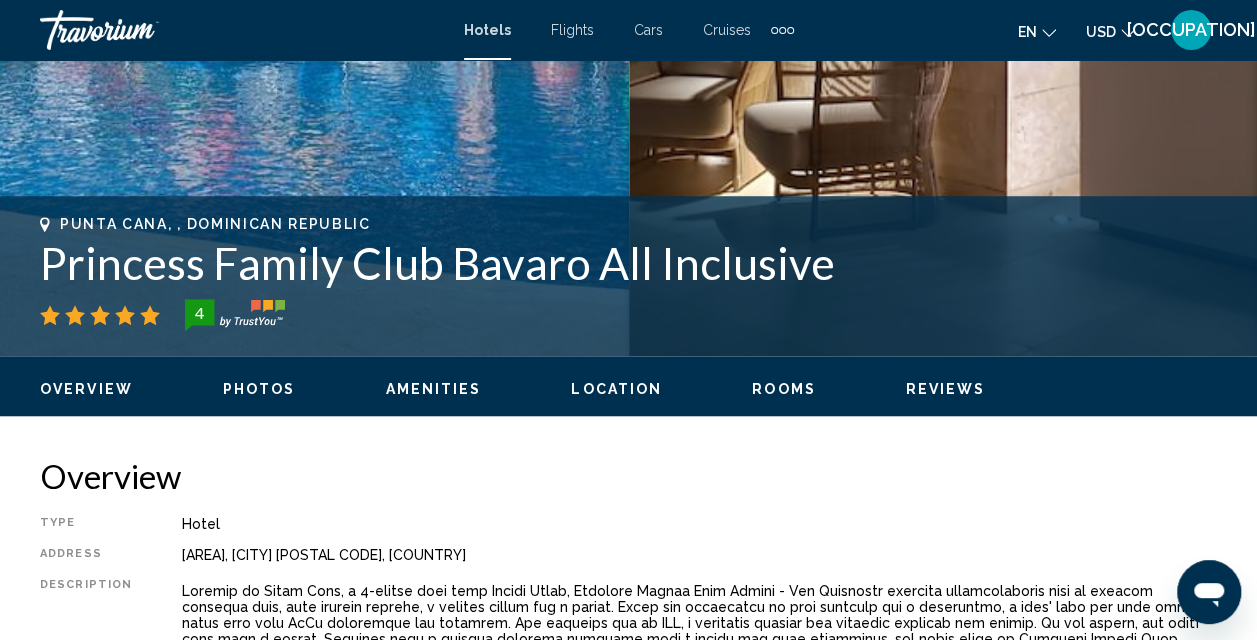 scroll, scrollTop: 662, scrollLeft: 0, axis: vertical 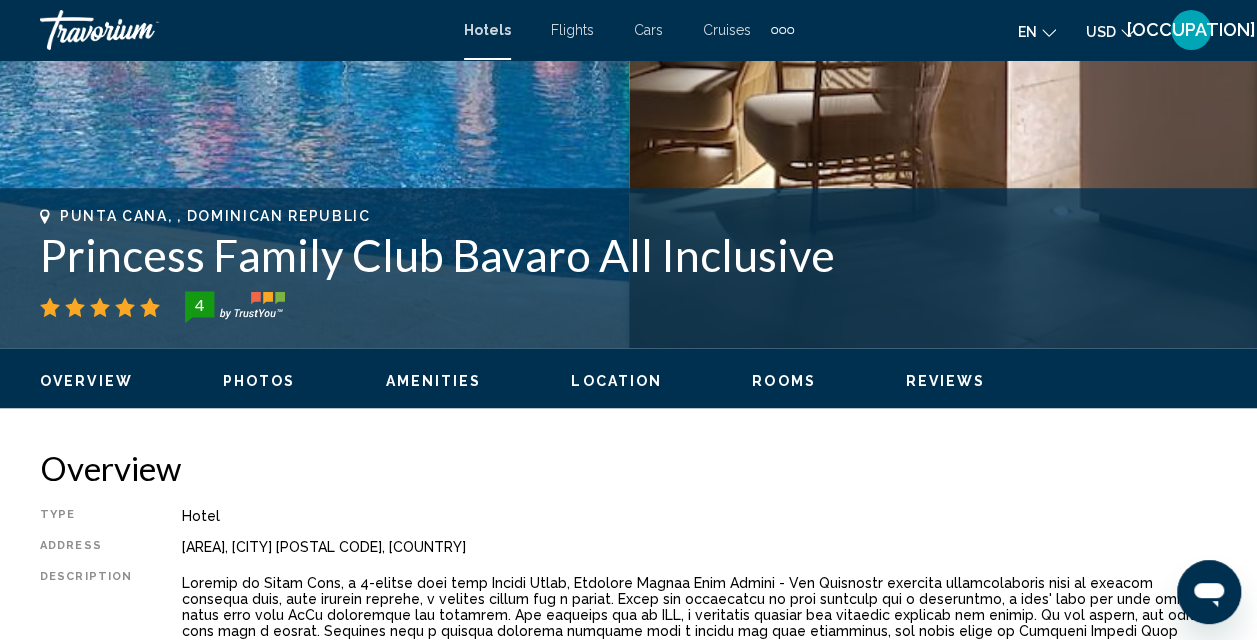 click on "Overview
Photos
Amenities
Location
Rooms
Reviews
Check Availability" 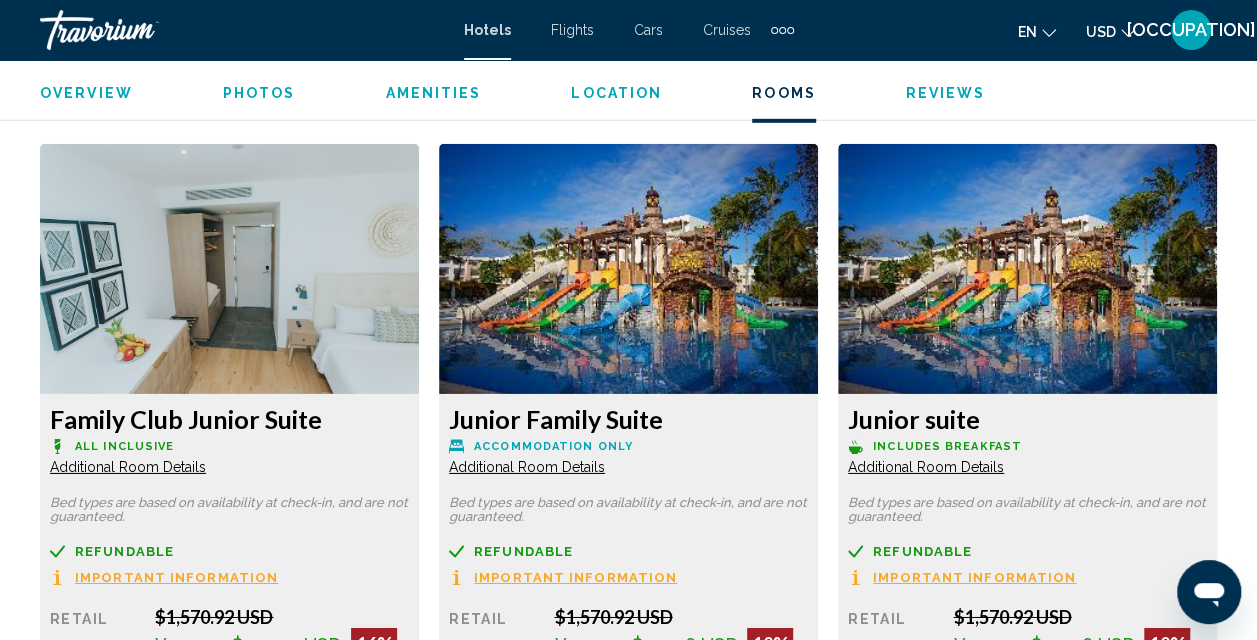 scroll, scrollTop: 3036, scrollLeft: 0, axis: vertical 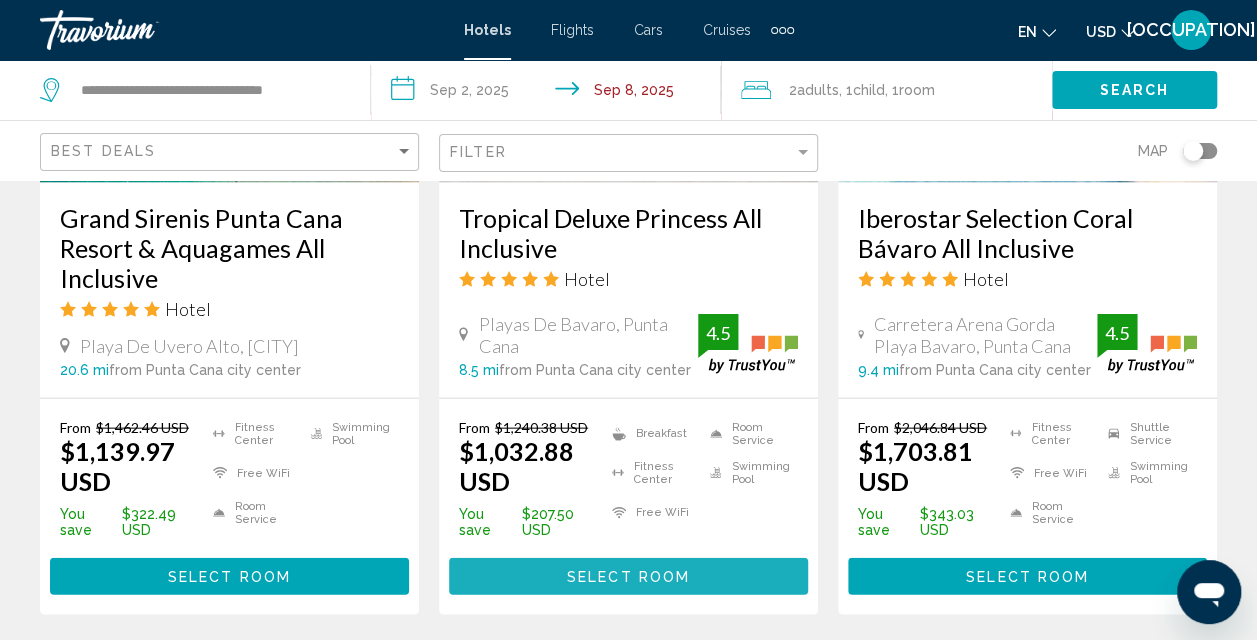 click on "Select Room" at bounding box center [628, 576] 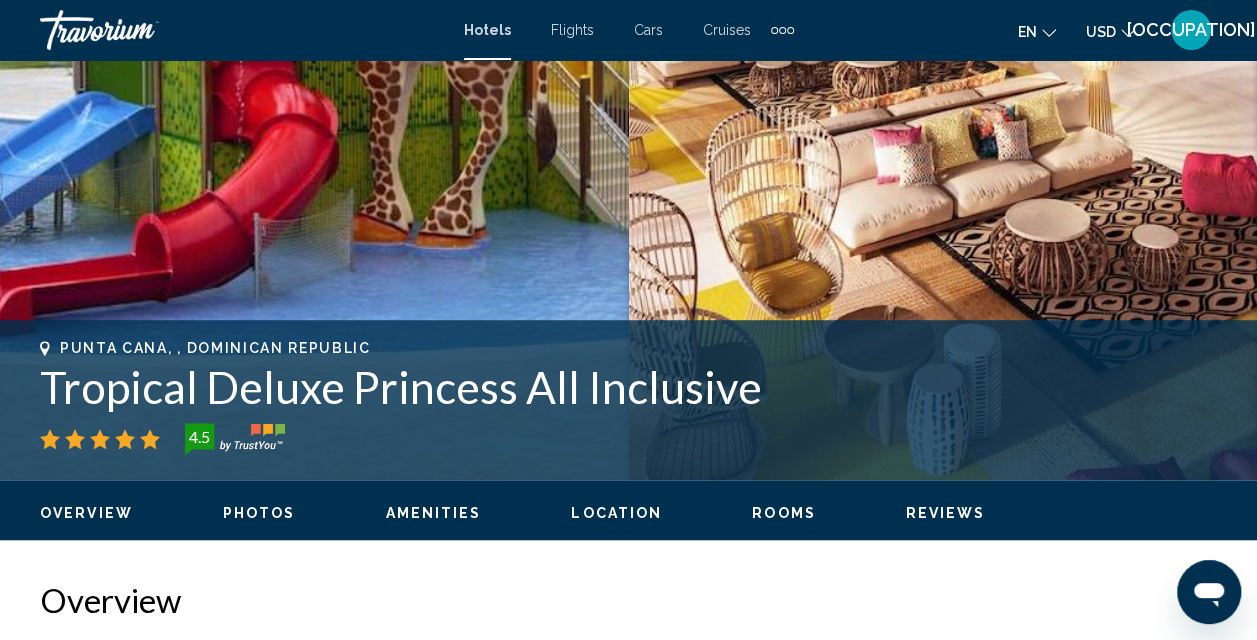 scroll, scrollTop: 614, scrollLeft: 0, axis: vertical 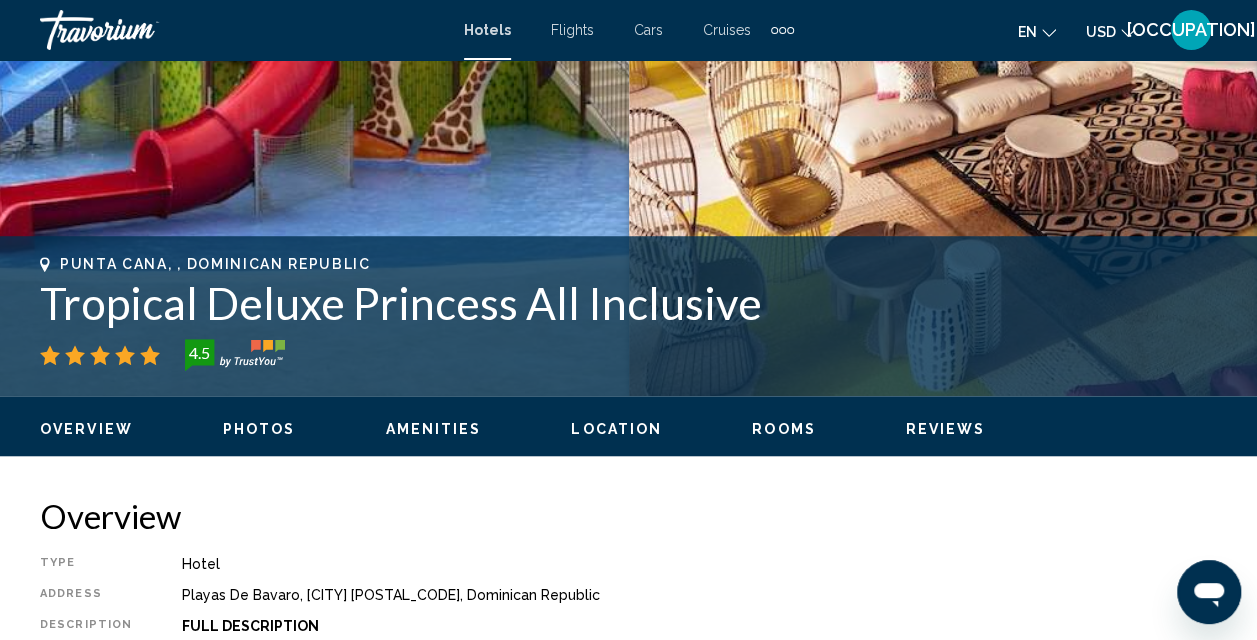 click on "Rooms" at bounding box center (784, 429) 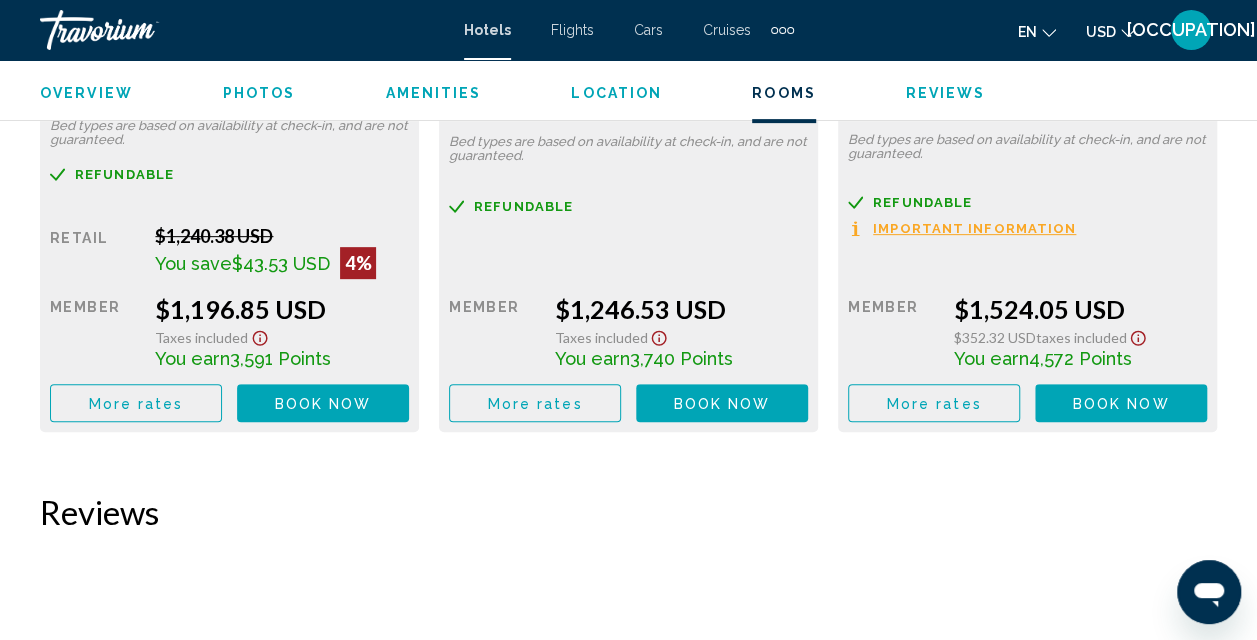 scroll, scrollTop: 4151, scrollLeft: 0, axis: vertical 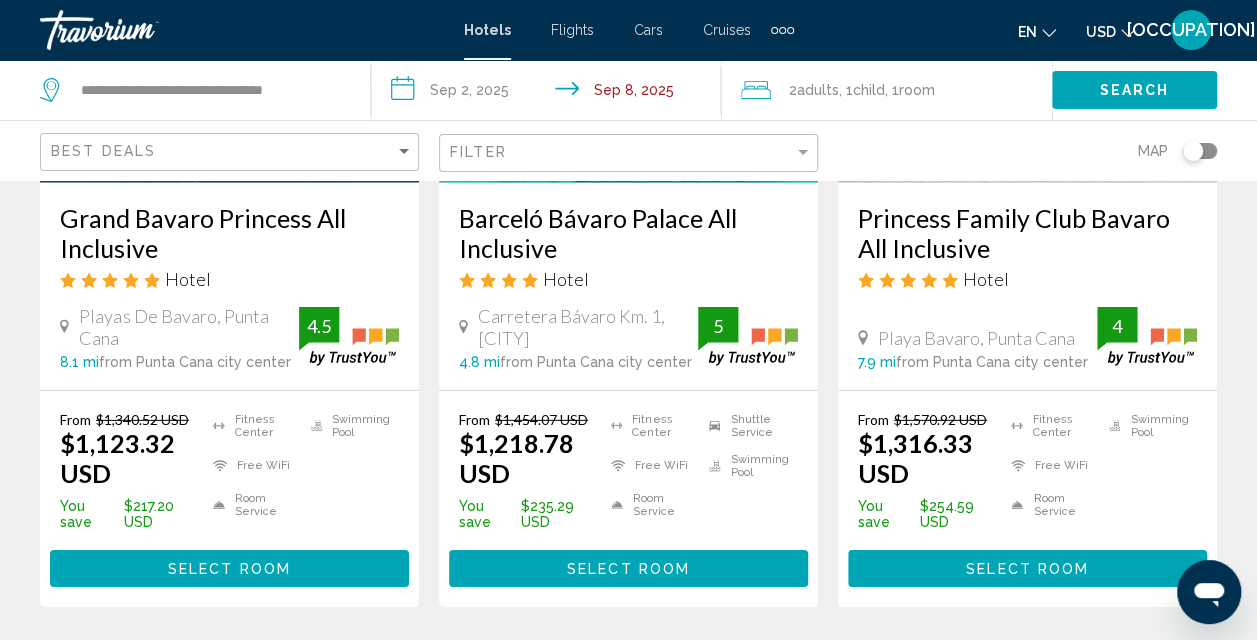 click on "Select Room" at bounding box center [1027, 568] 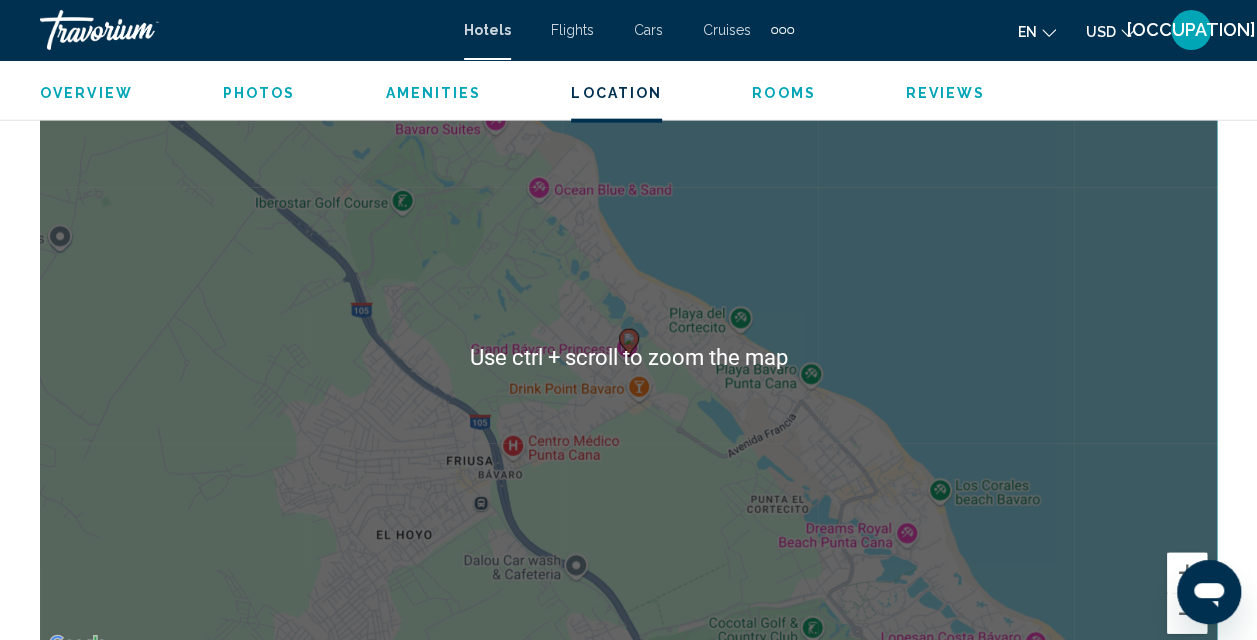 scroll, scrollTop: 2308, scrollLeft: 0, axis: vertical 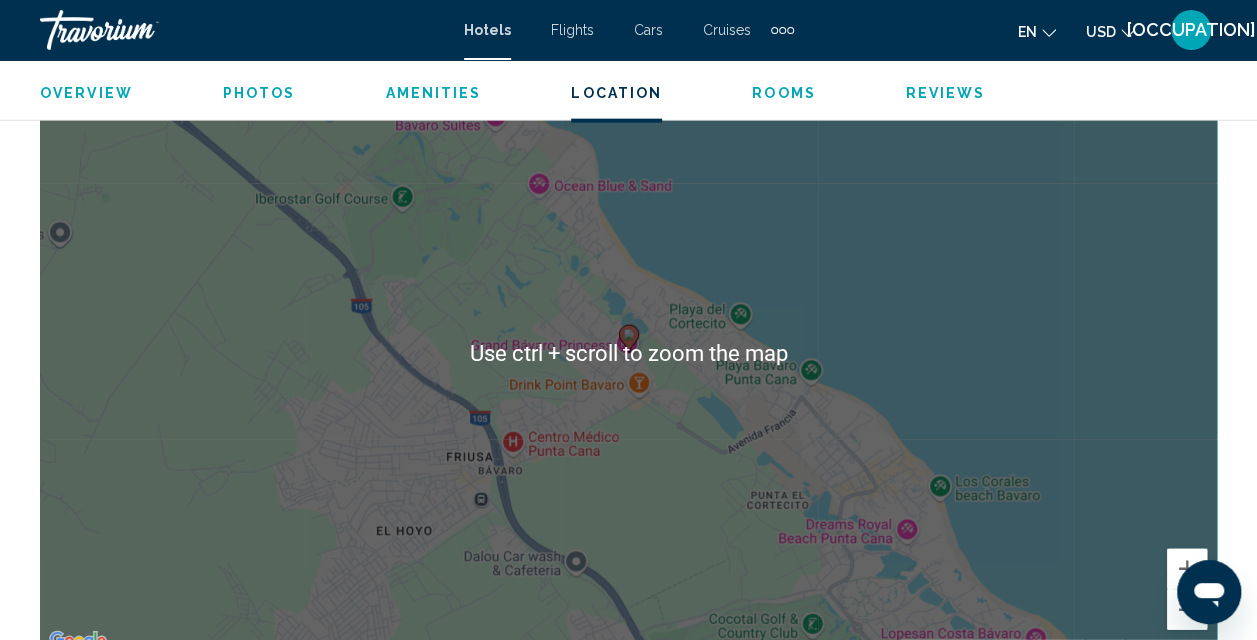 click on "Rooms" at bounding box center (784, 93) 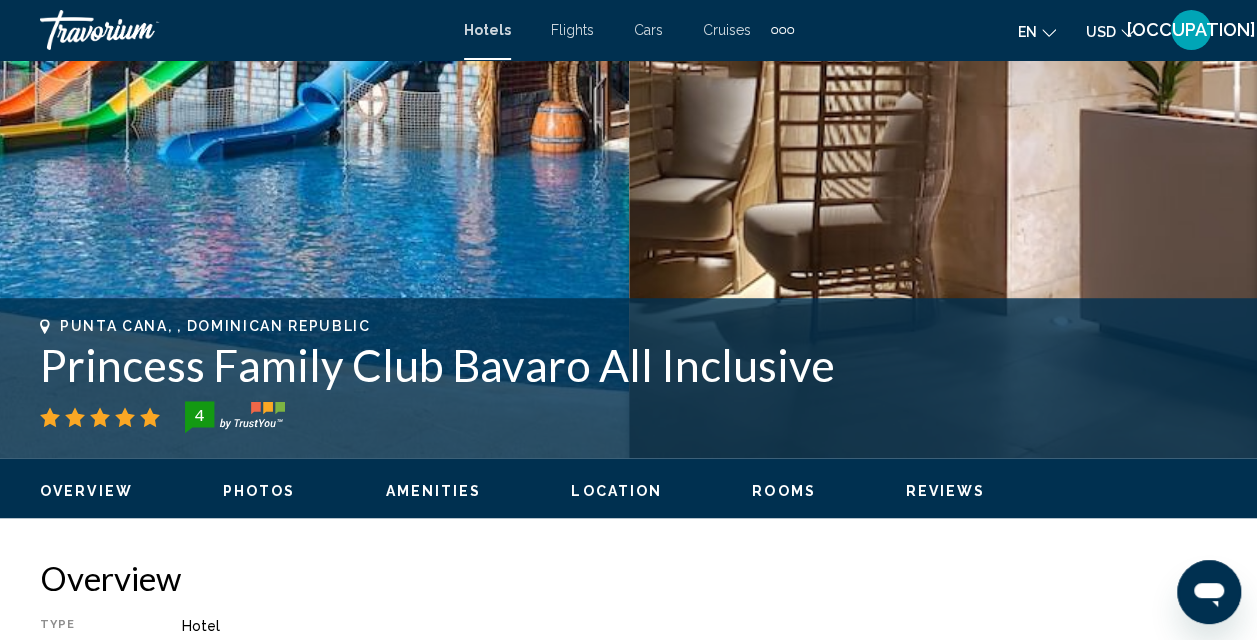 scroll, scrollTop: 552, scrollLeft: 0, axis: vertical 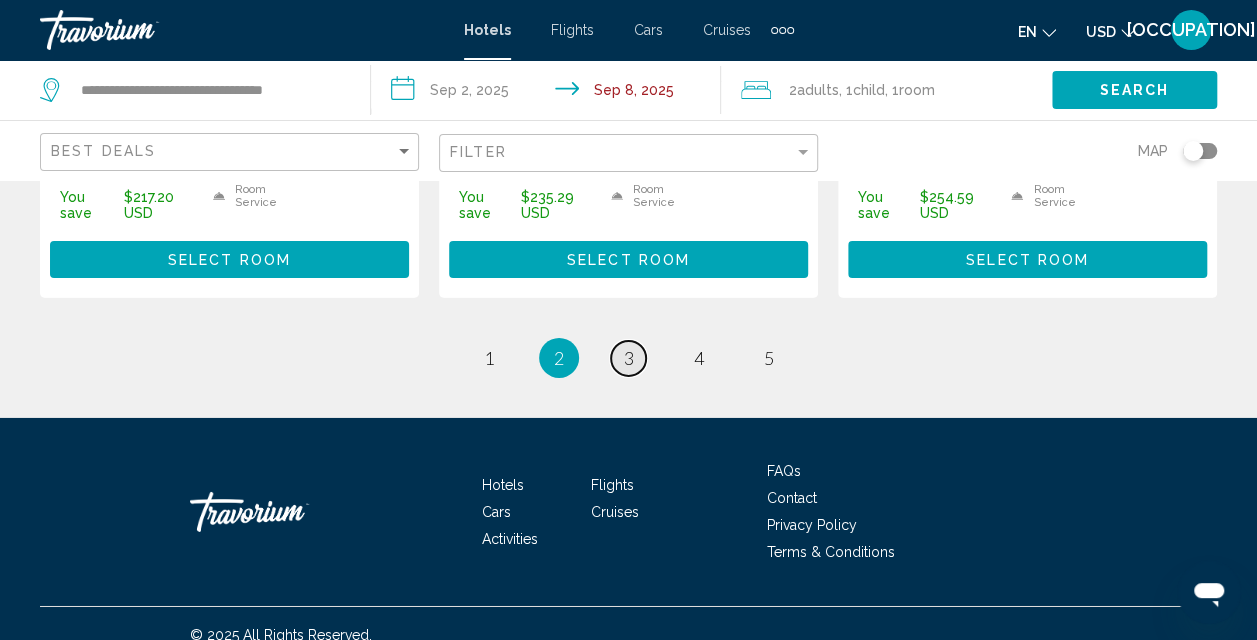 click on "page  3" at bounding box center [628, 358] 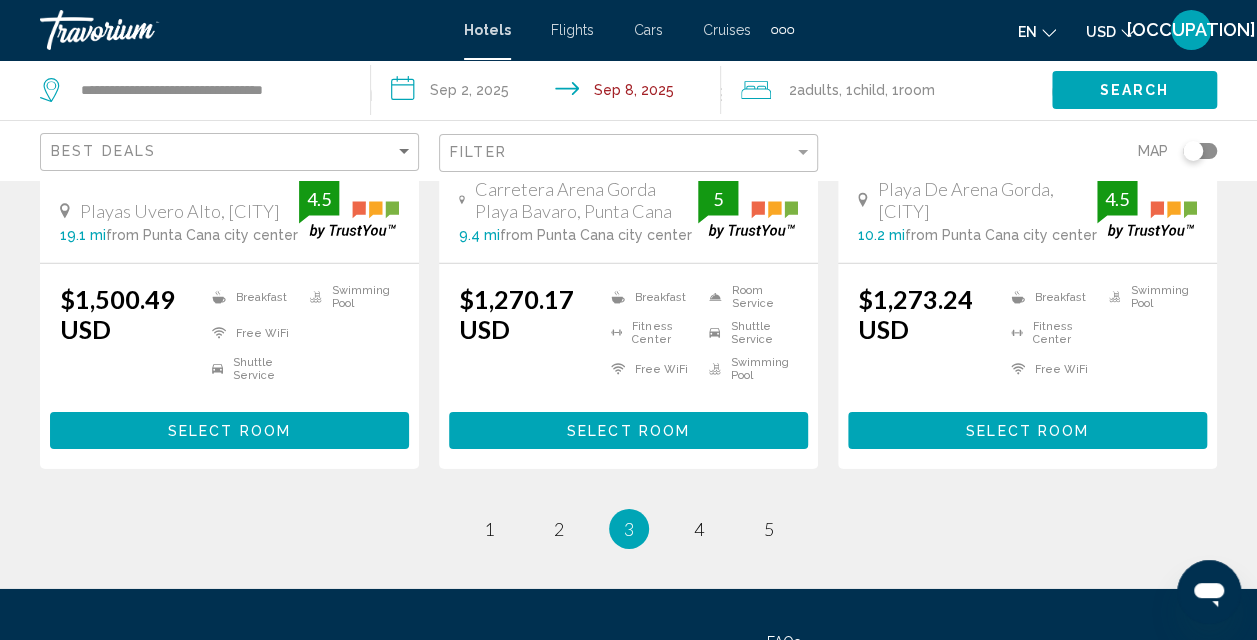 scroll, scrollTop: 2954, scrollLeft: 0, axis: vertical 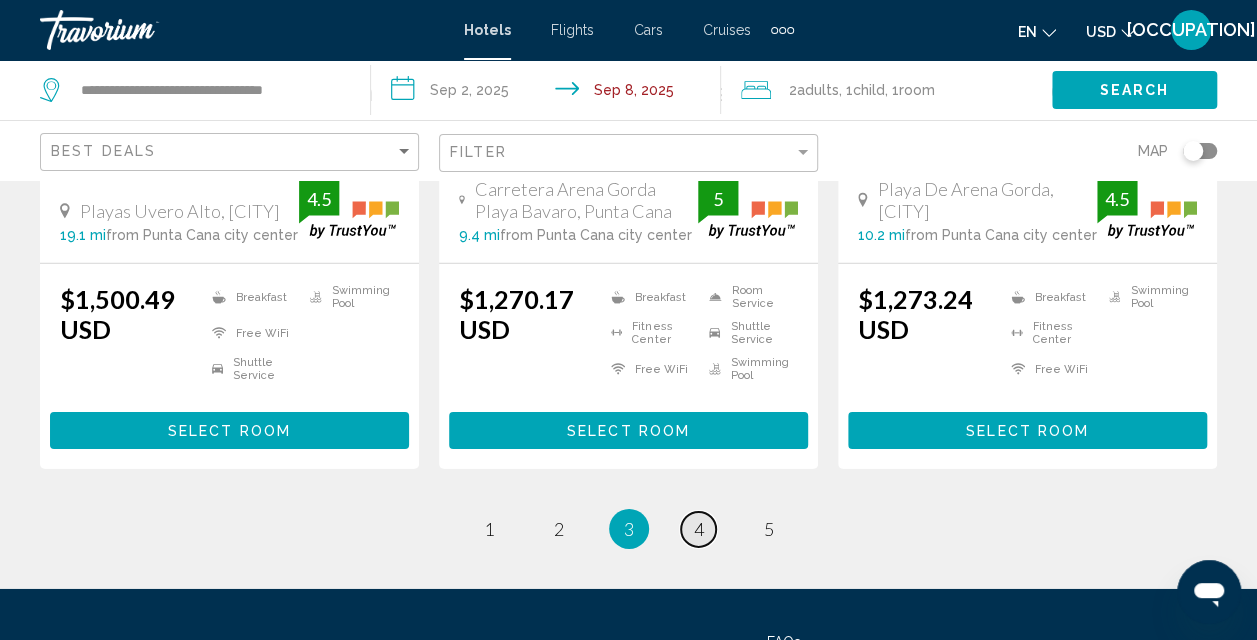 click on "page  4" at bounding box center (698, 529) 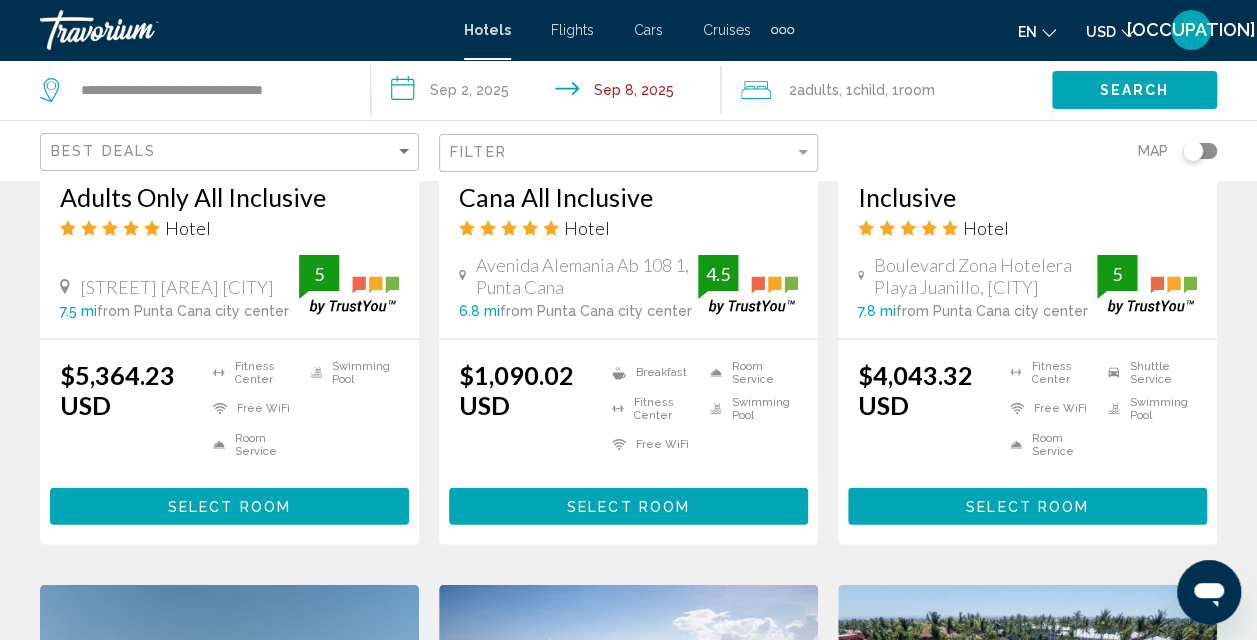 scroll, scrollTop: 2048, scrollLeft: 0, axis: vertical 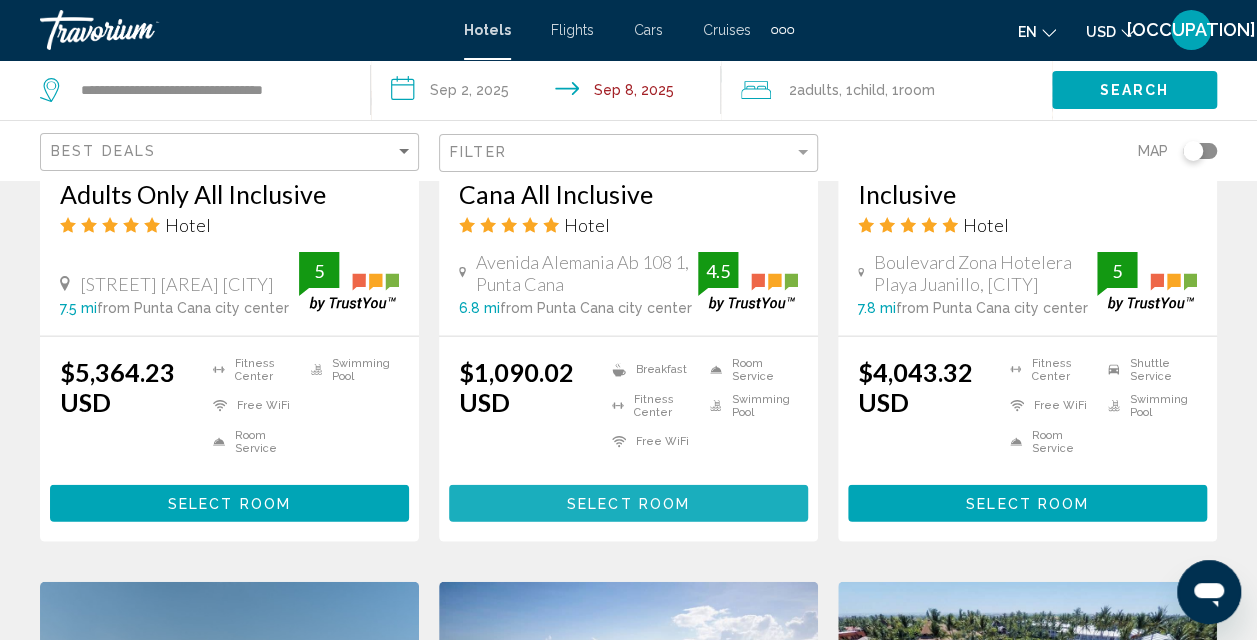 click on "Select Room" at bounding box center (628, 503) 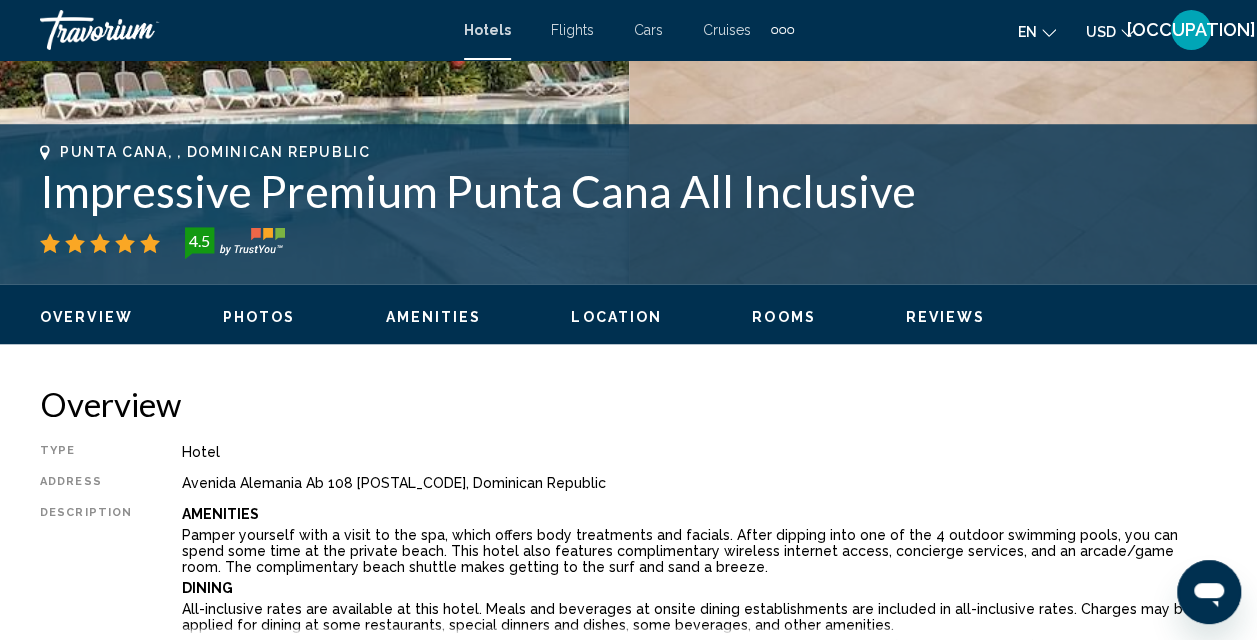 scroll, scrollTop: 728, scrollLeft: 0, axis: vertical 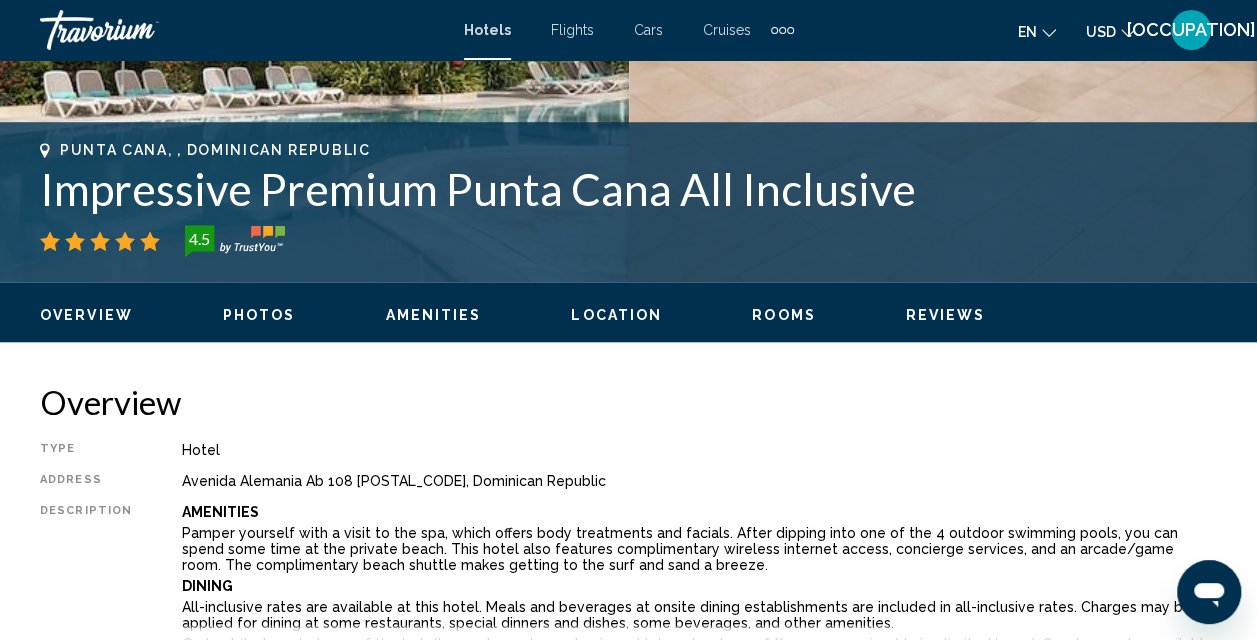 click on "Rooms" at bounding box center [784, 315] 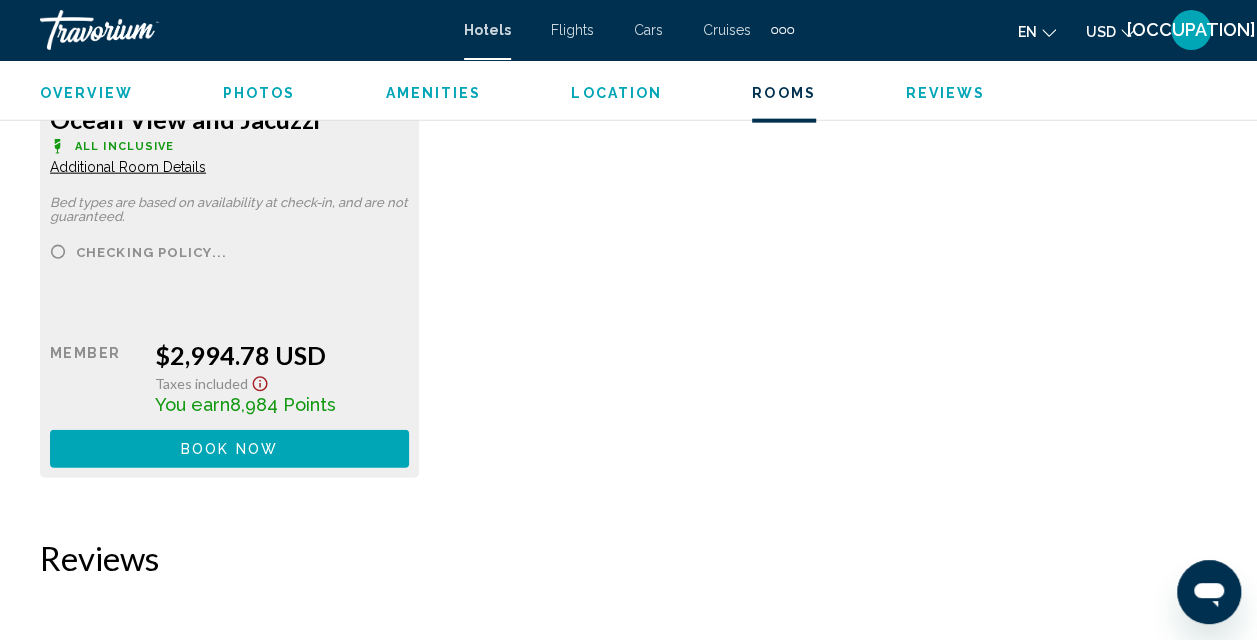 scroll, scrollTop: 6070, scrollLeft: 0, axis: vertical 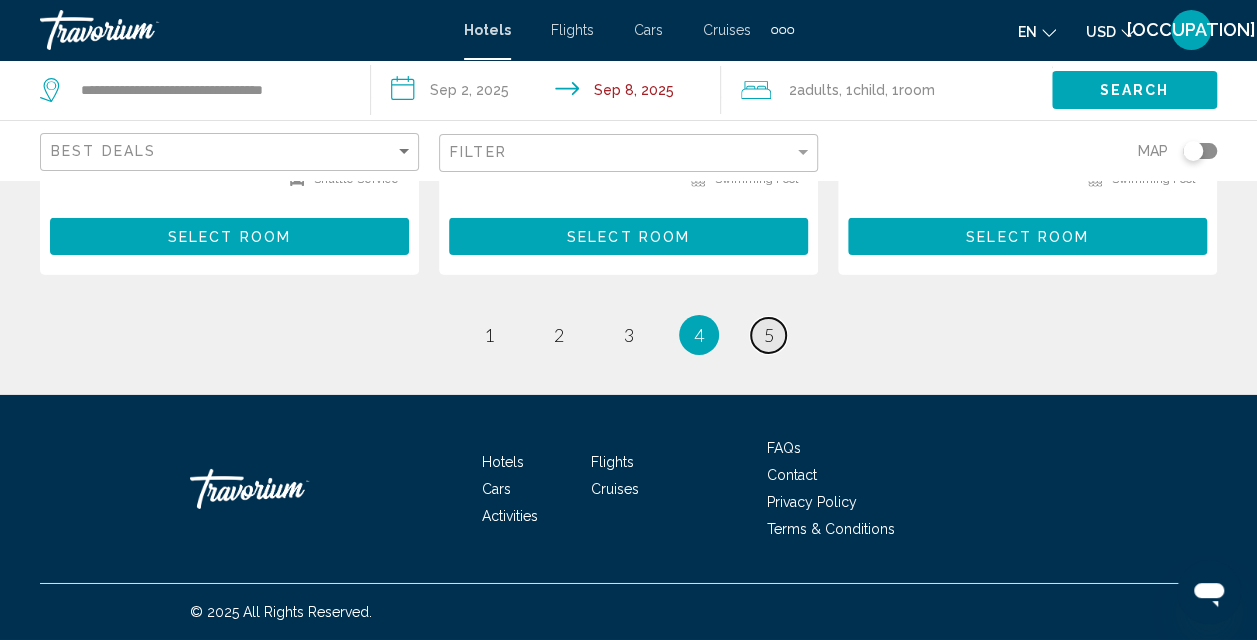 click on "page  5" at bounding box center [768, 335] 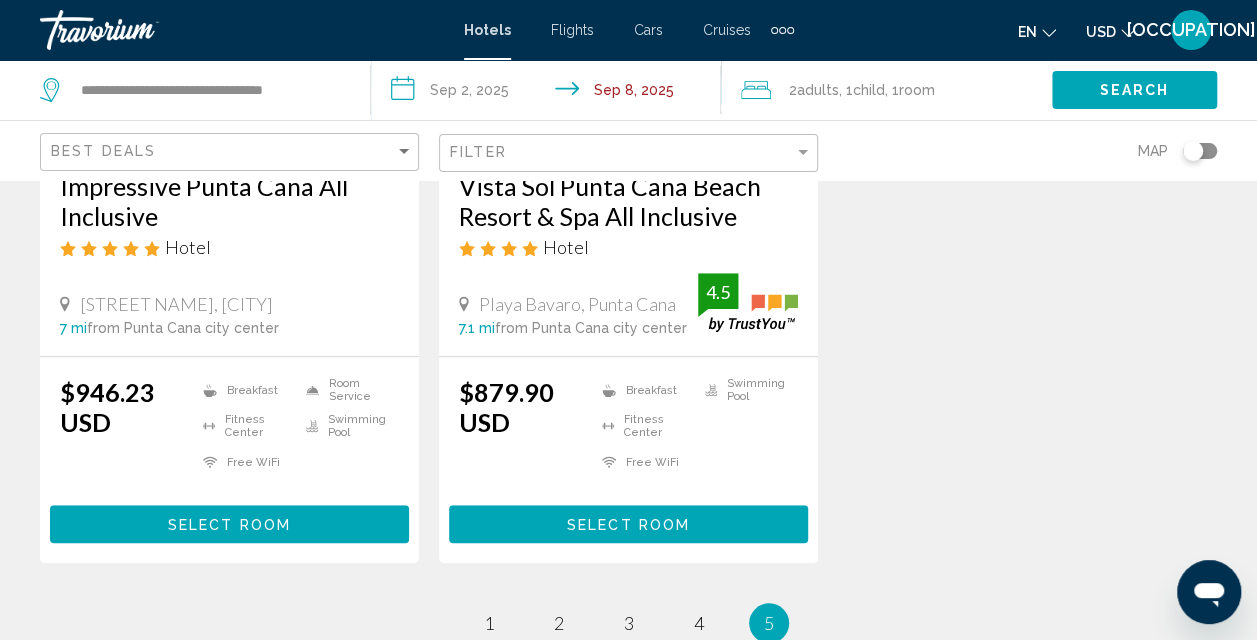 scroll, scrollTop: 420, scrollLeft: 0, axis: vertical 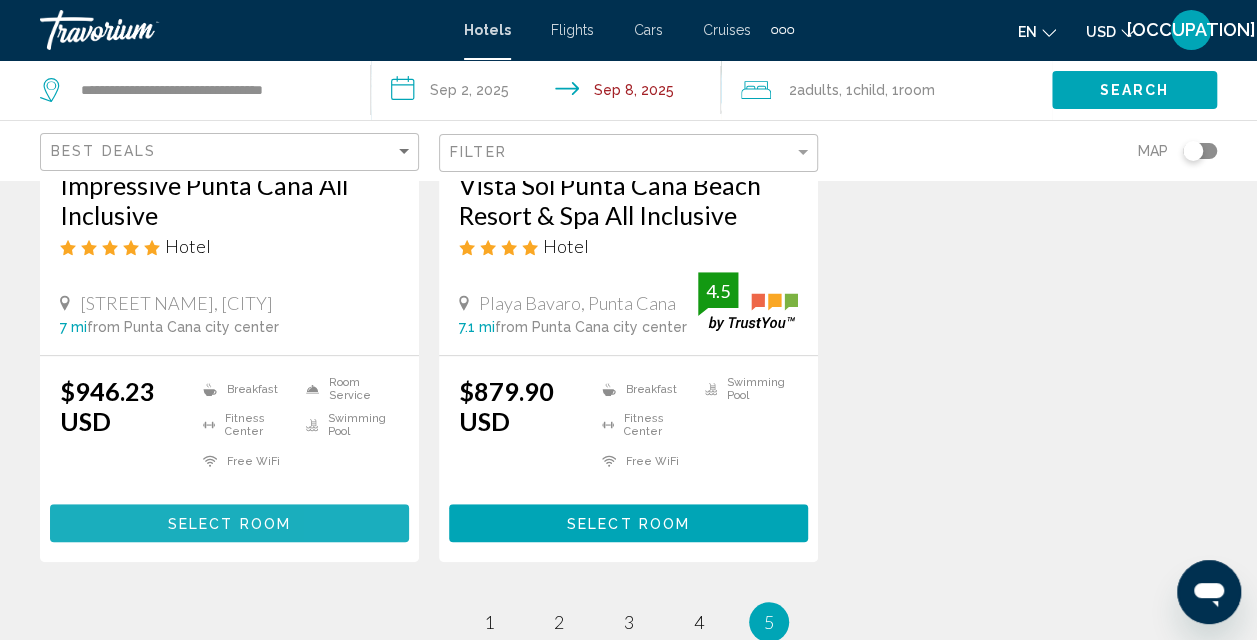 click on "Select Room" at bounding box center [229, 522] 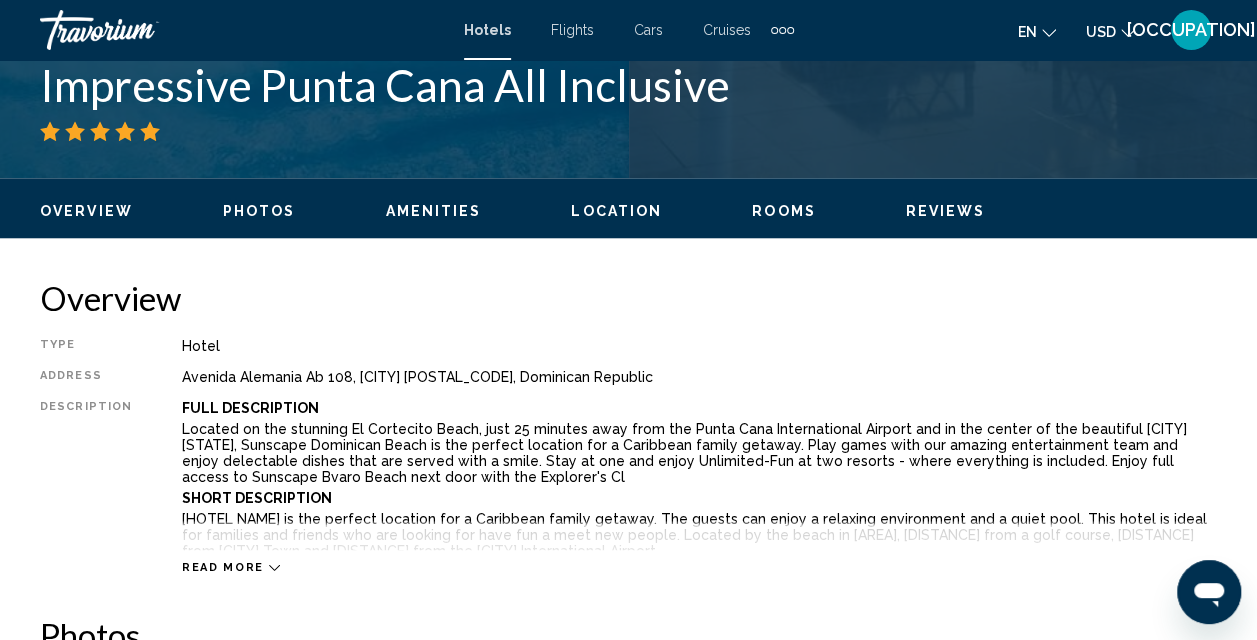 scroll, scrollTop: 833, scrollLeft: 0, axis: vertical 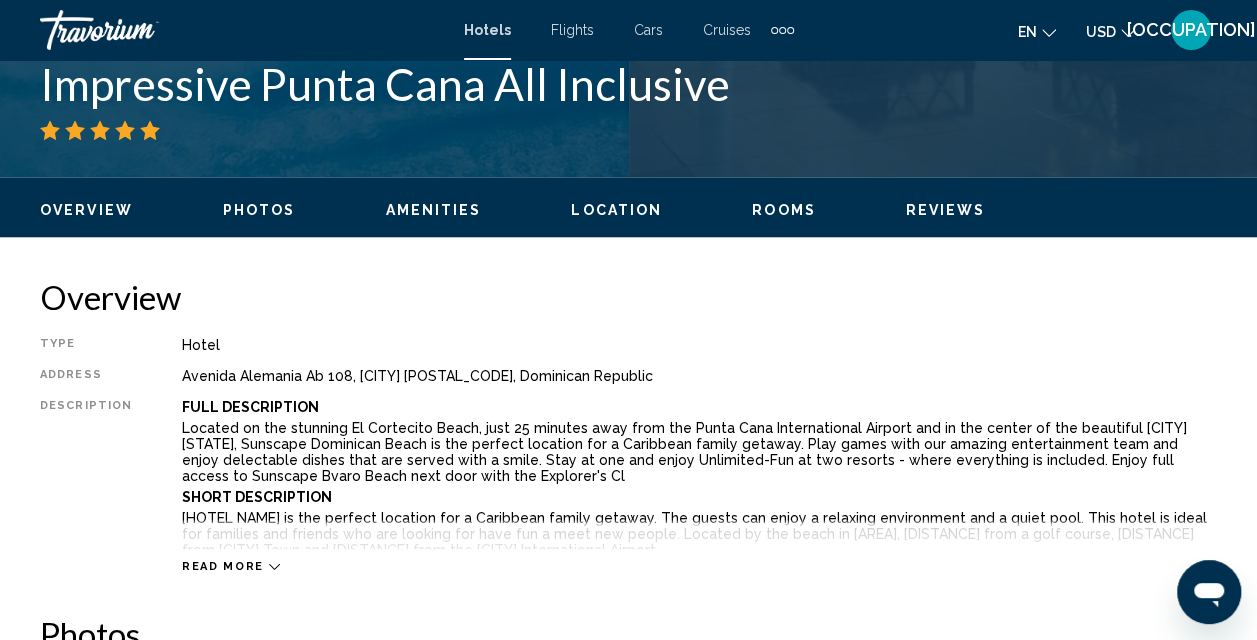 click on "Rooms" at bounding box center [784, 210] 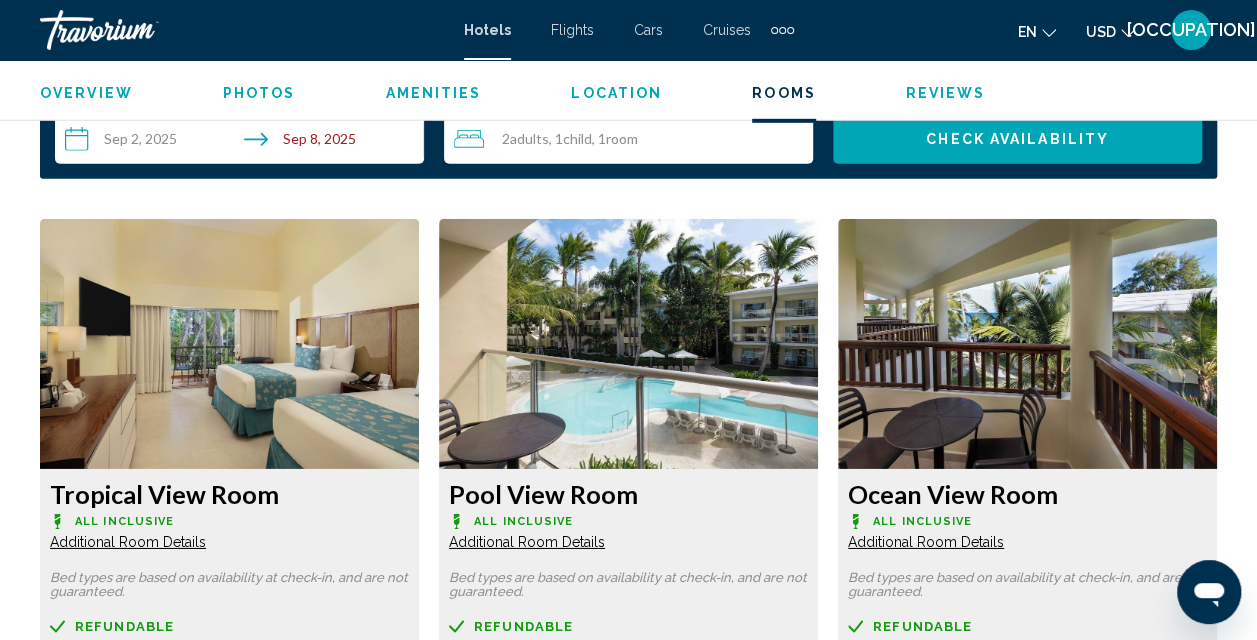 scroll, scrollTop: 2957, scrollLeft: 0, axis: vertical 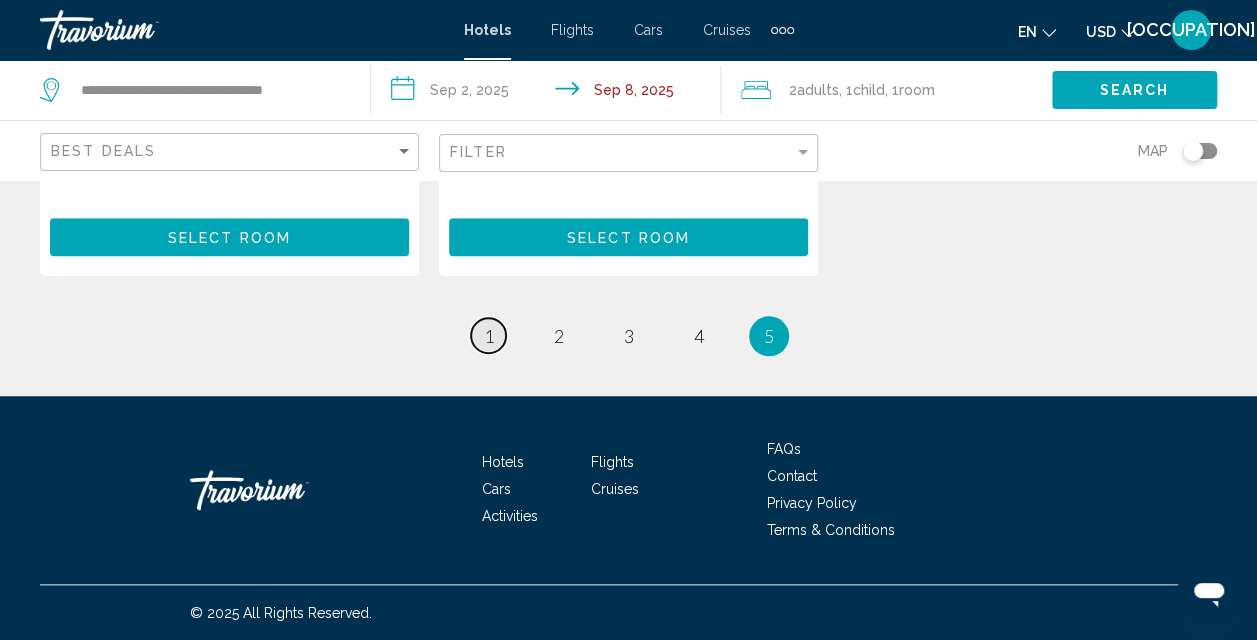 click on "1" at bounding box center [489, 336] 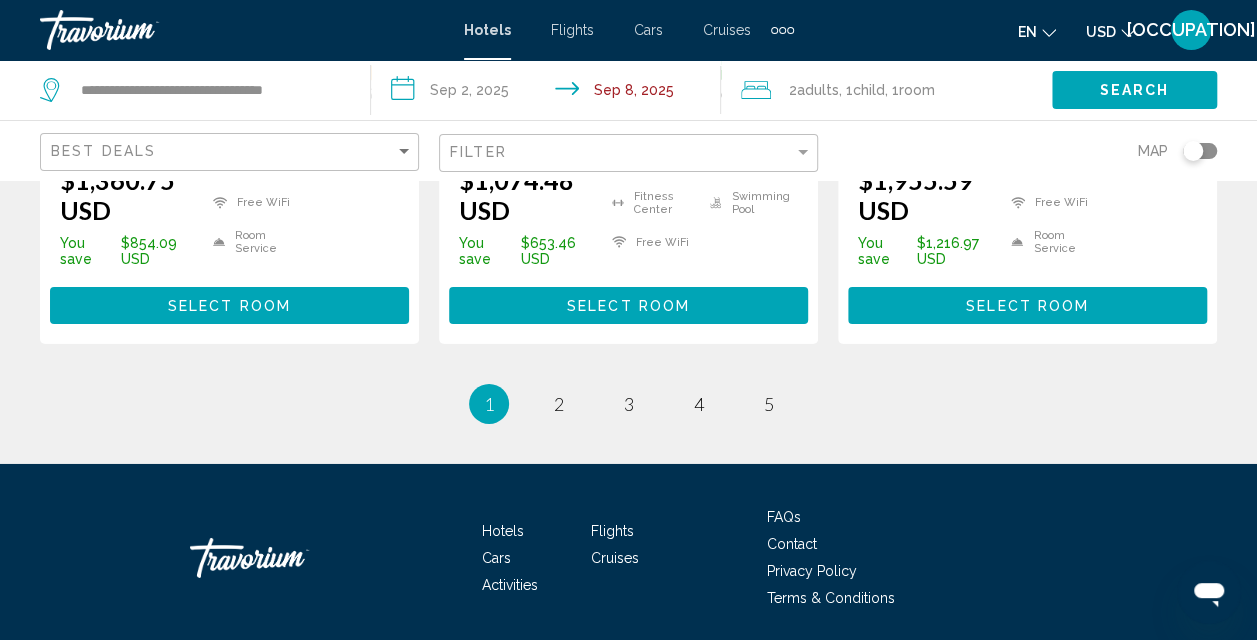 scroll, scrollTop: 3129, scrollLeft: 0, axis: vertical 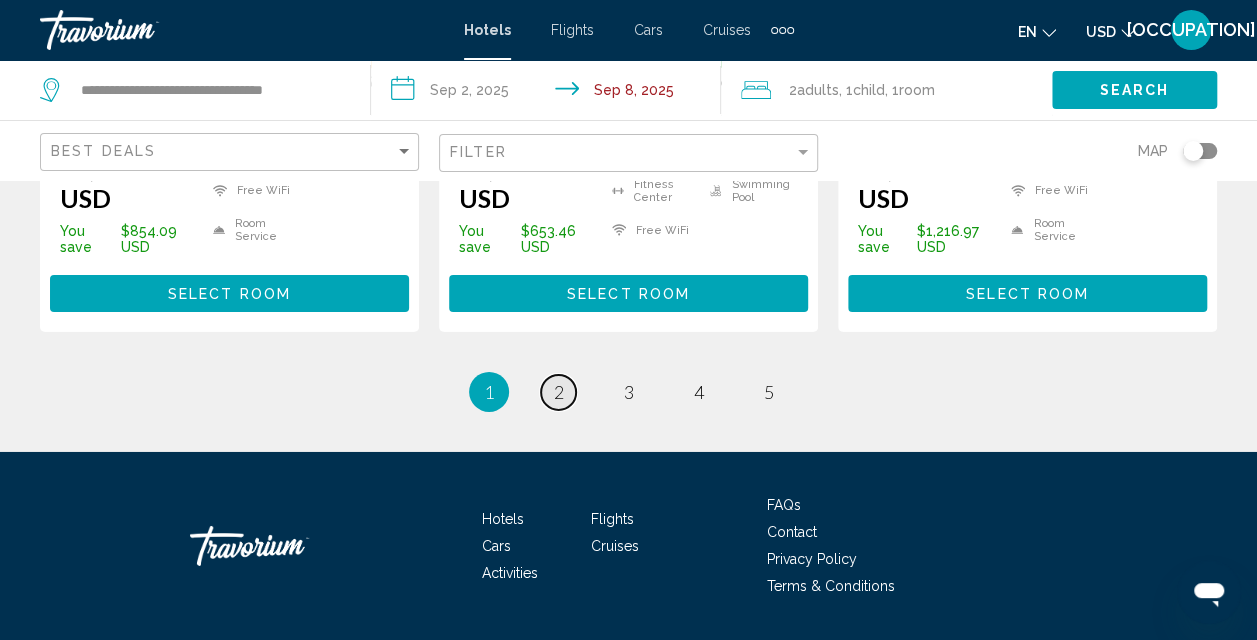 click on "2" at bounding box center (559, 392) 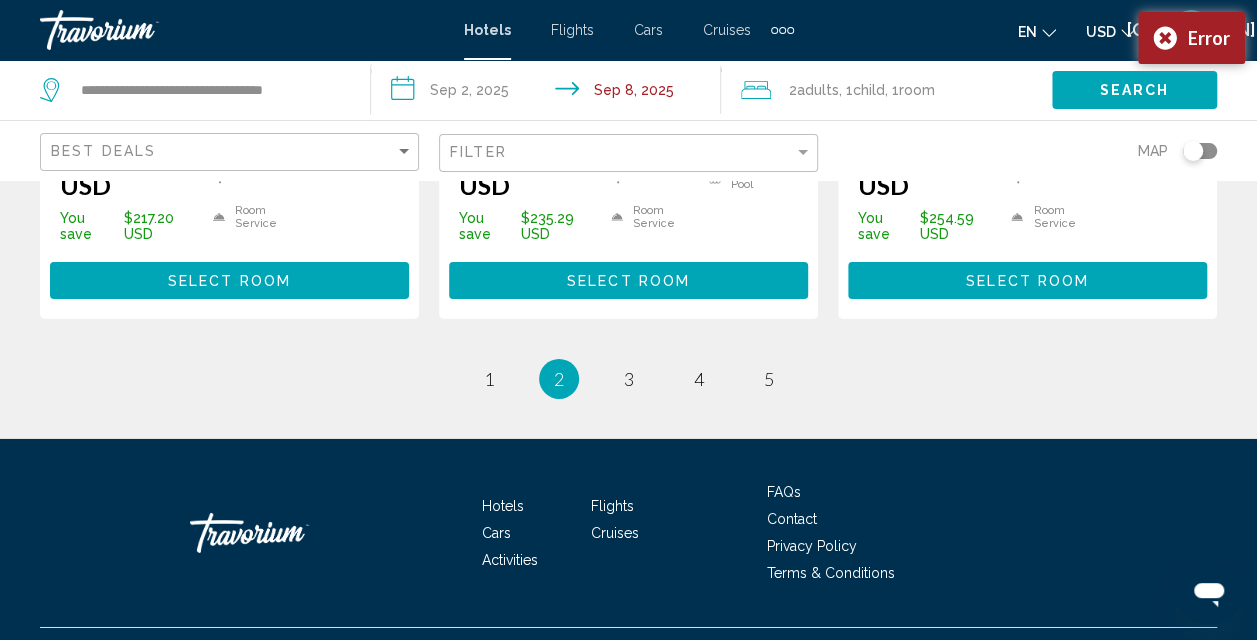 scroll, scrollTop: 3107, scrollLeft: 0, axis: vertical 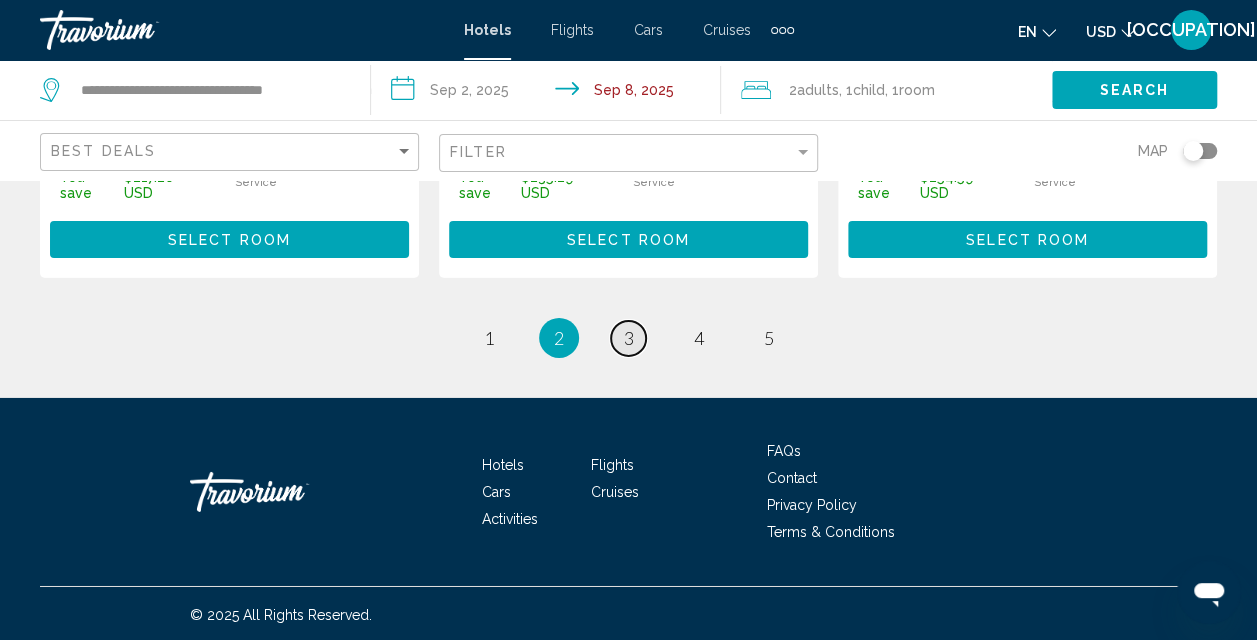 click on "page  3" at bounding box center [628, 338] 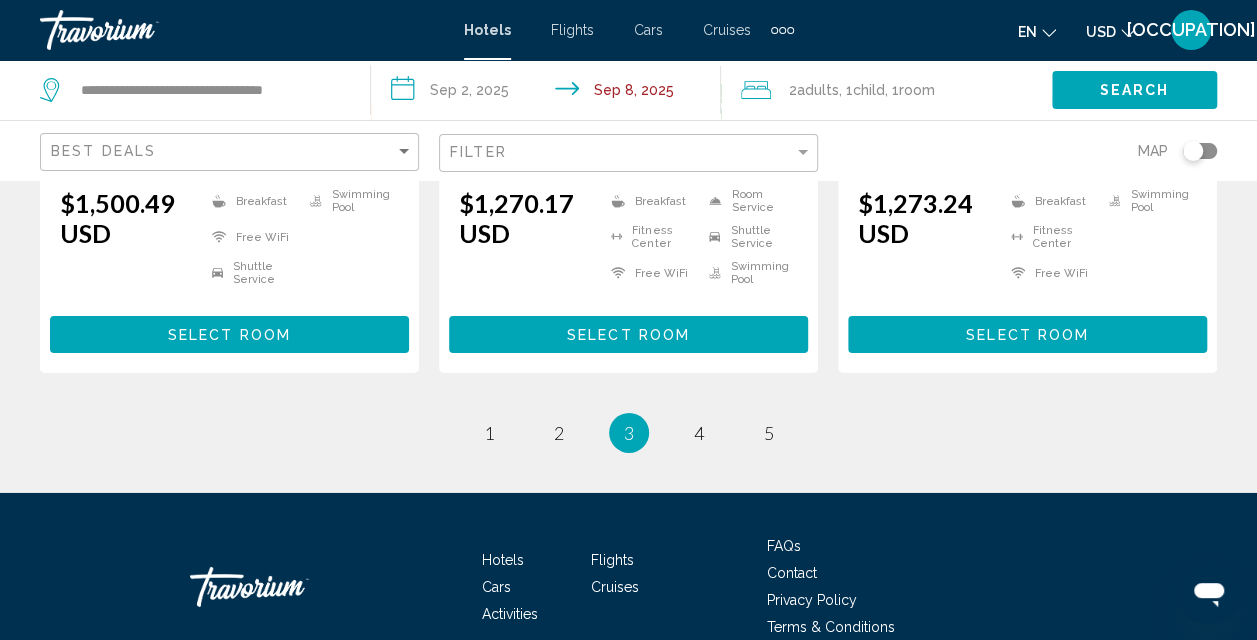 scroll, scrollTop: 3051, scrollLeft: 0, axis: vertical 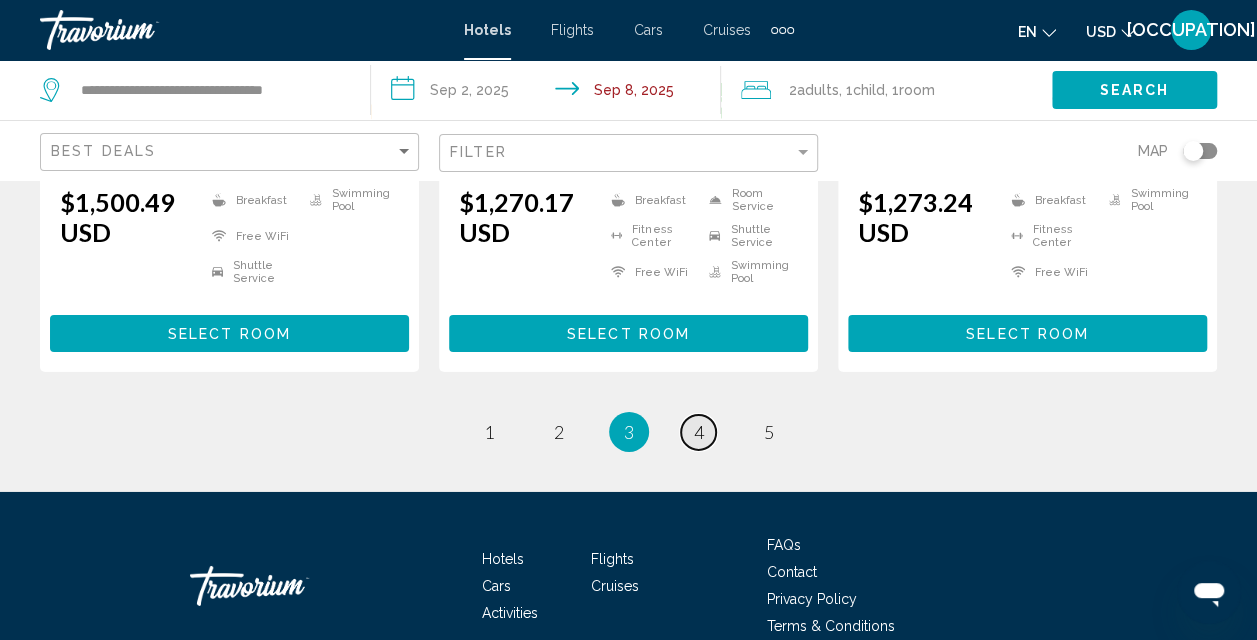 click on "page  4" at bounding box center [698, 432] 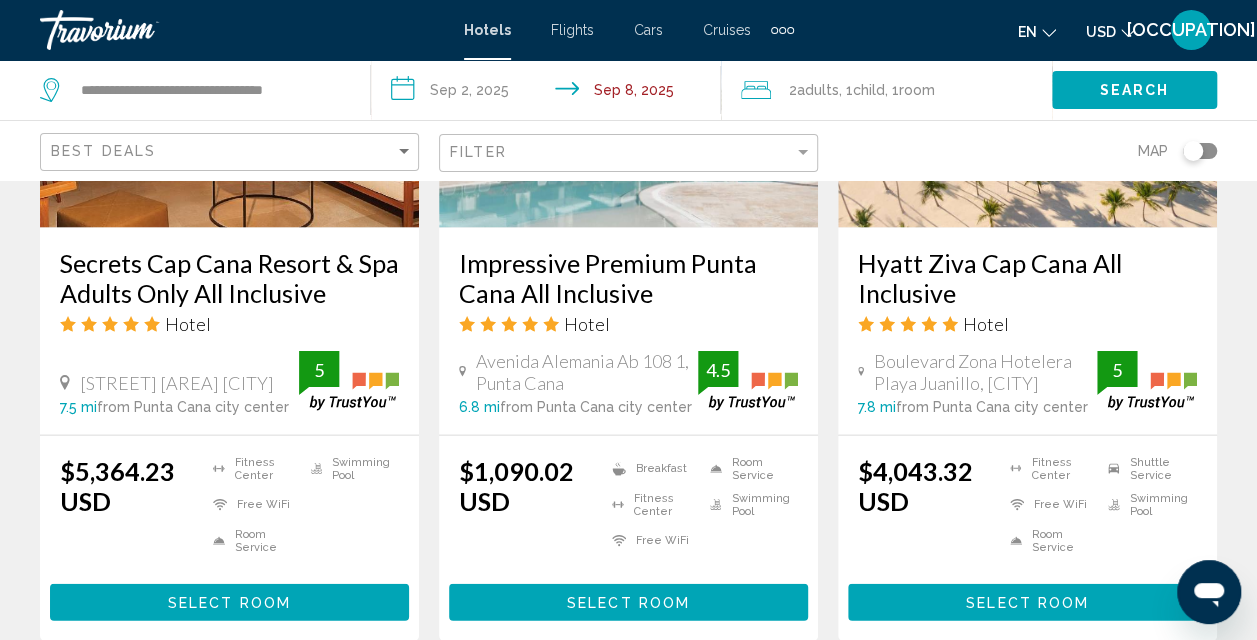 scroll, scrollTop: 1950, scrollLeft: 0, axis: vertical 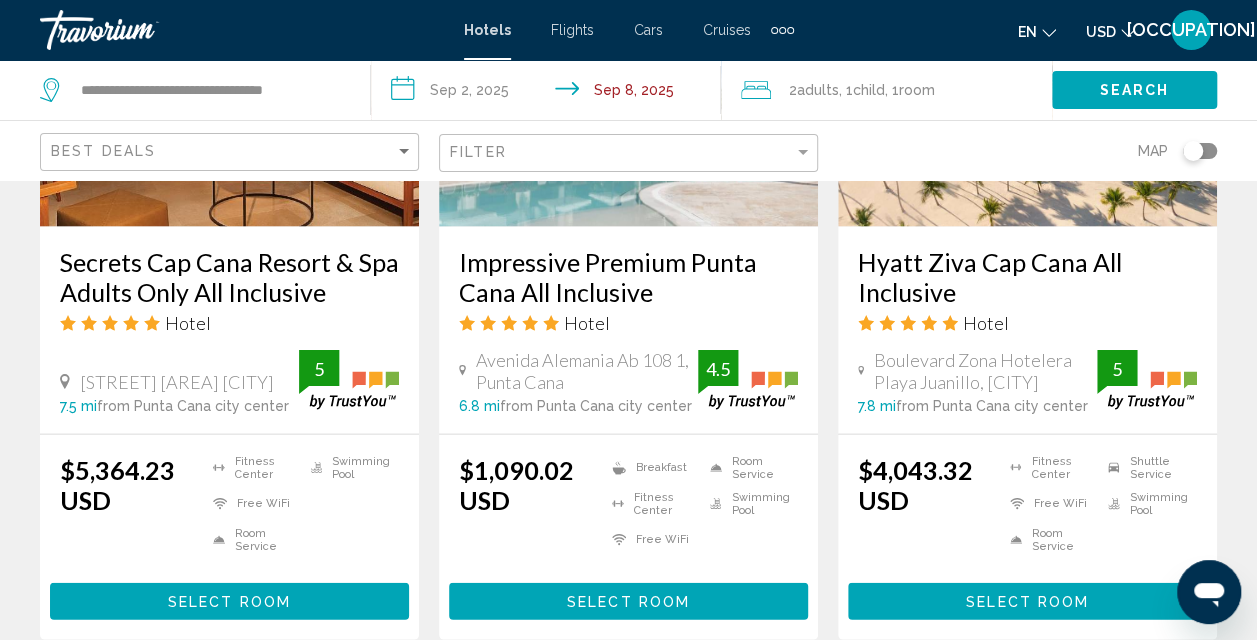 click on "**********" at bounding box center (550, 93) 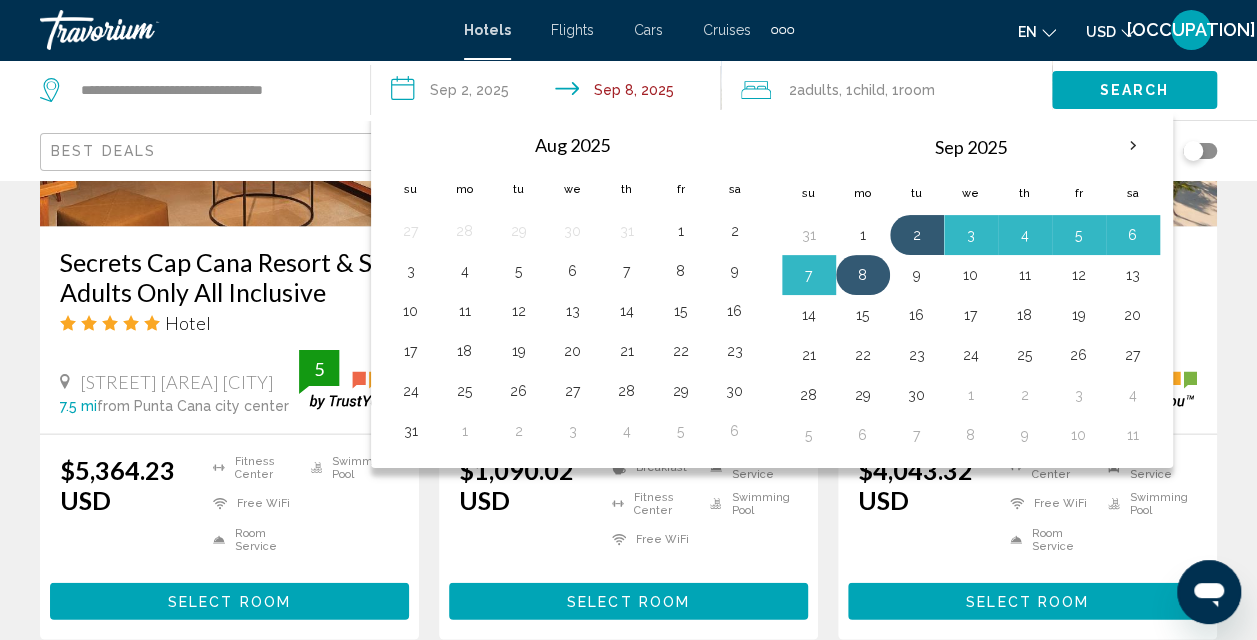 click on "8" at bounding box center (863, 275) 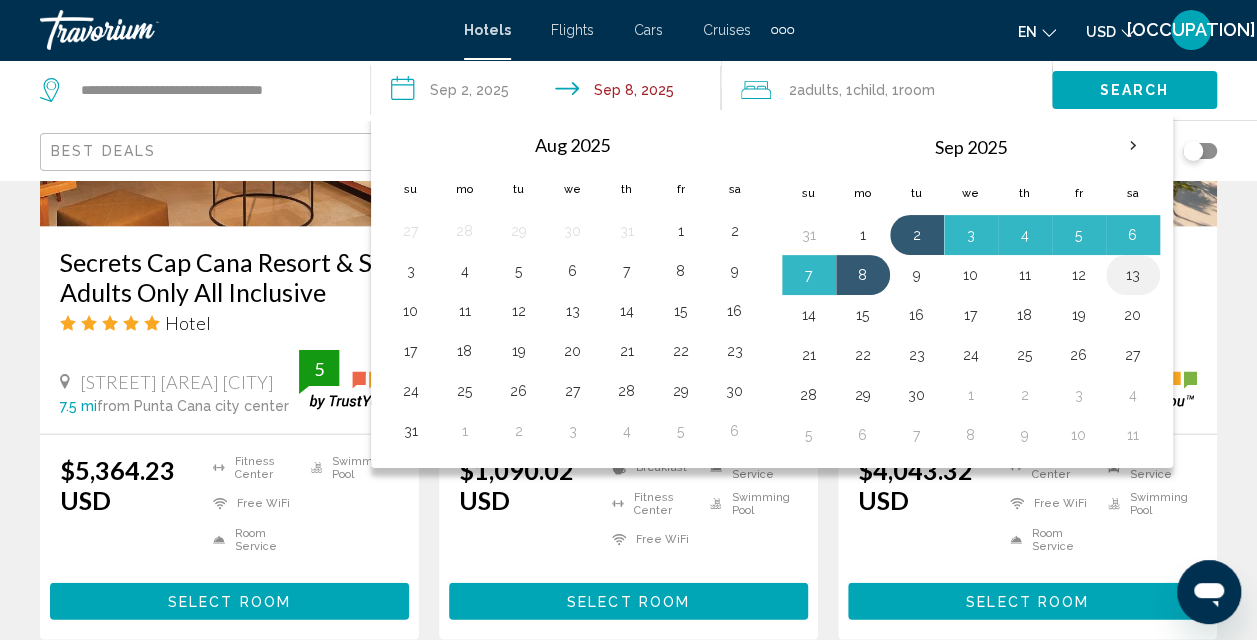 click on "13" at bounding box center [1133, 275] 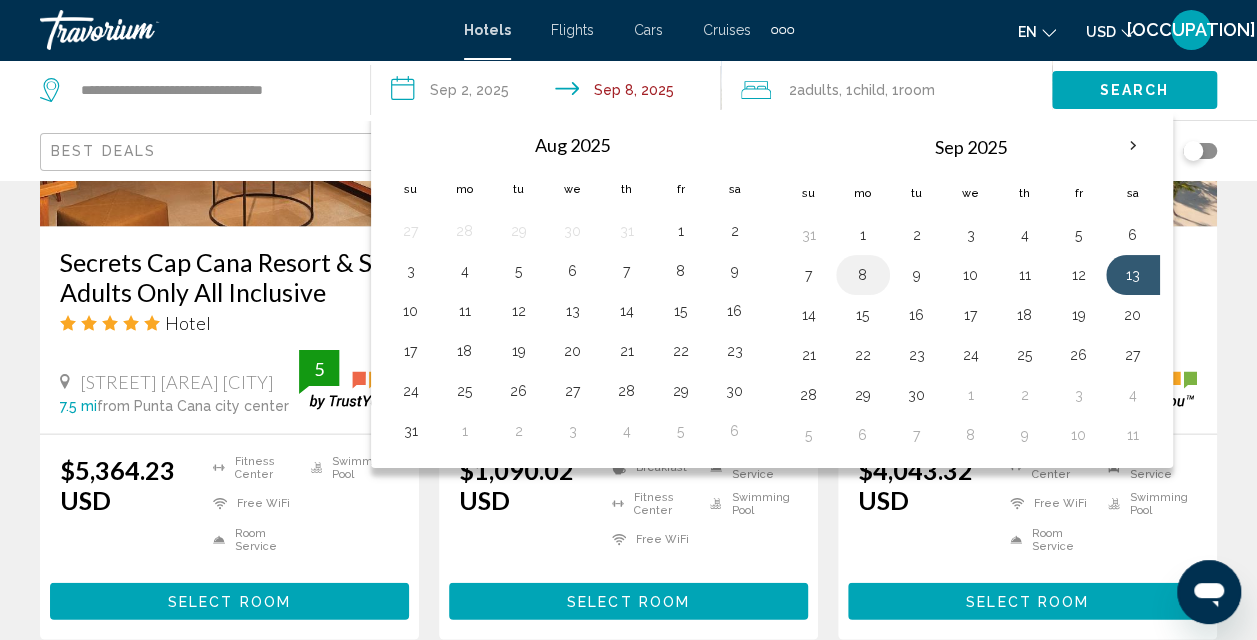 click on "8" at bounding box center [863, 275] 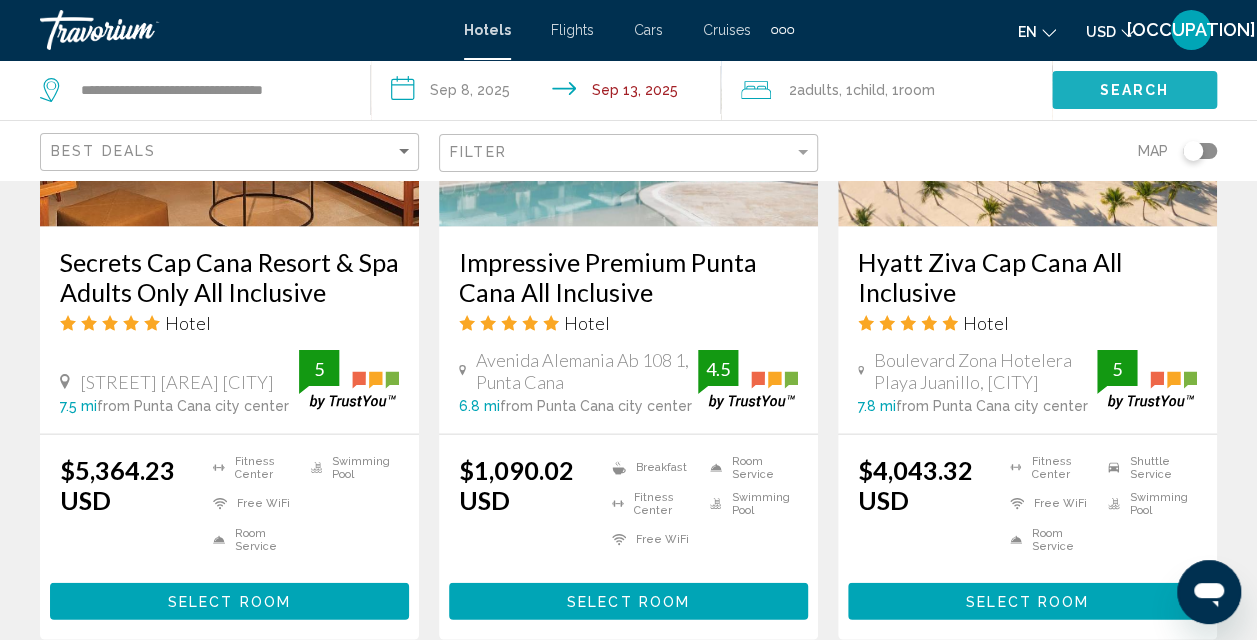 click on "Search" 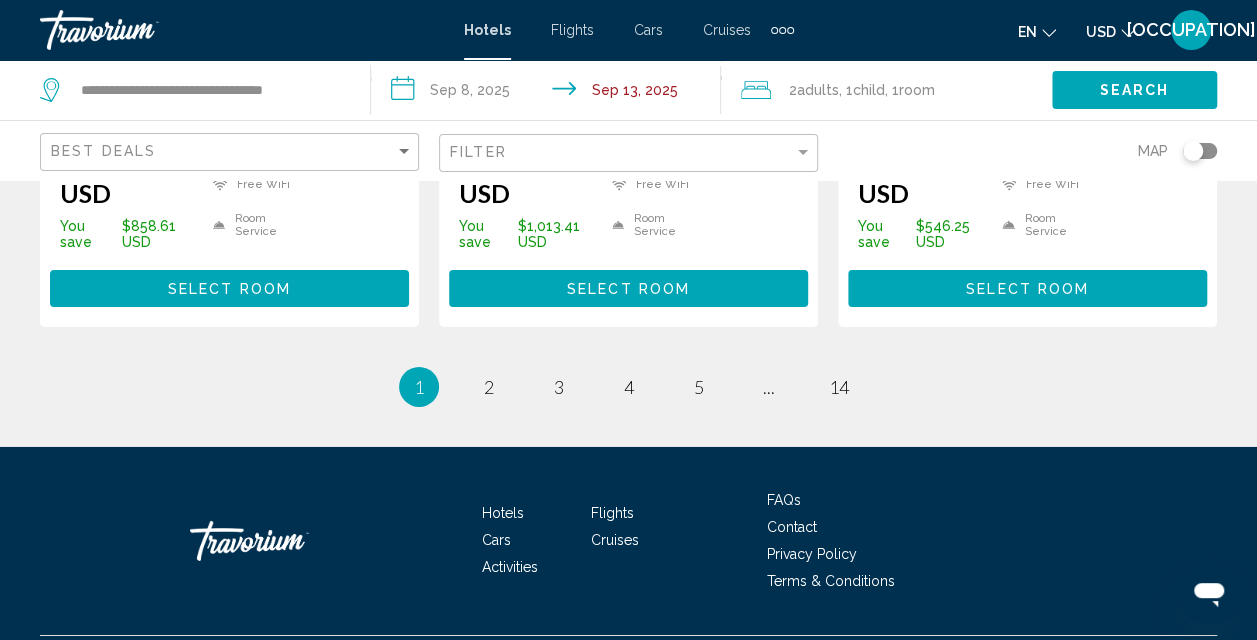 scroll, scrollTop: 3128, scrollLeft: 0, axis: vertical 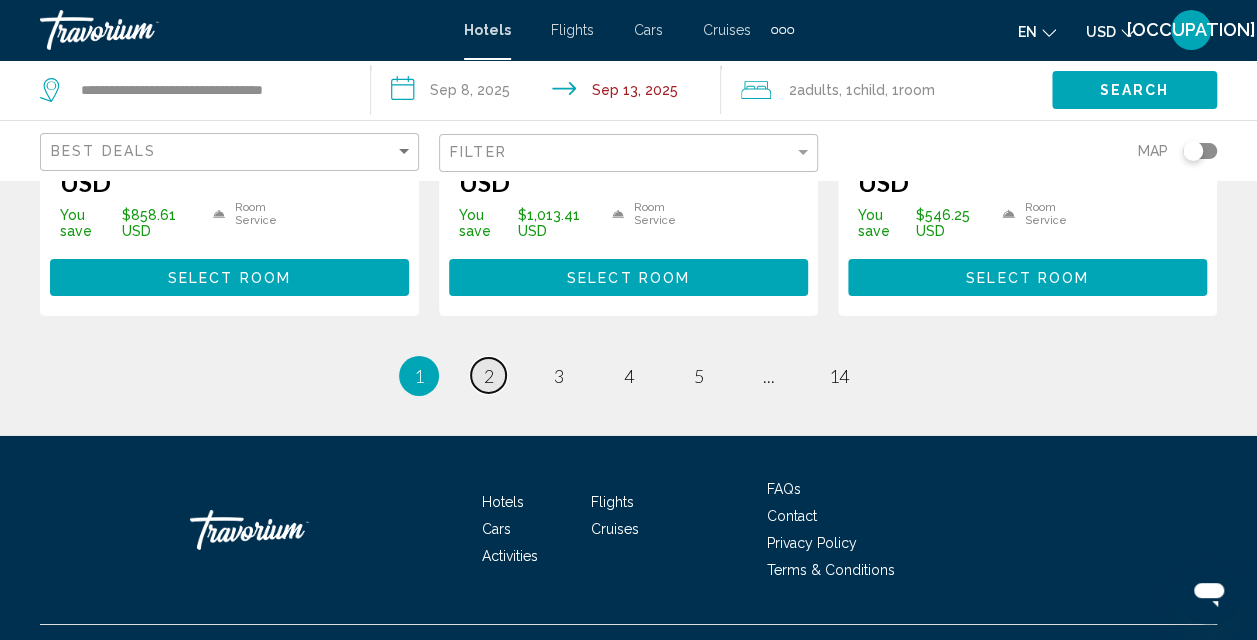 click on "2" at bounding box center (489, 376) 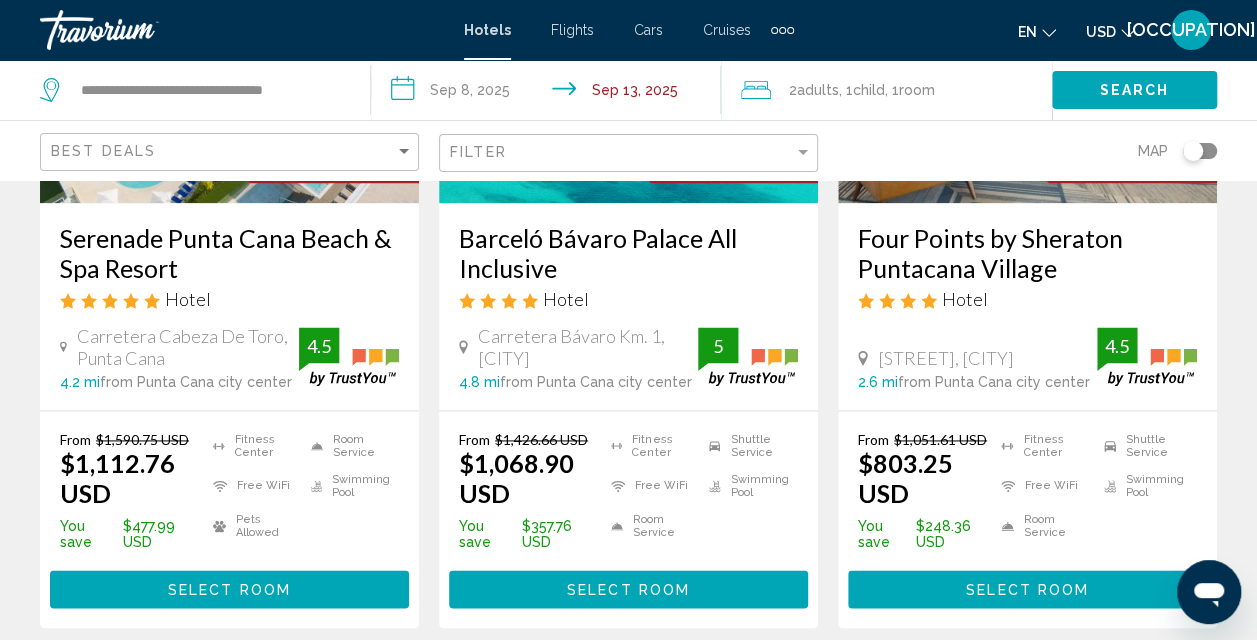 scroll, scrollTop: 1184, scrollLeft: 0, axis: vertical 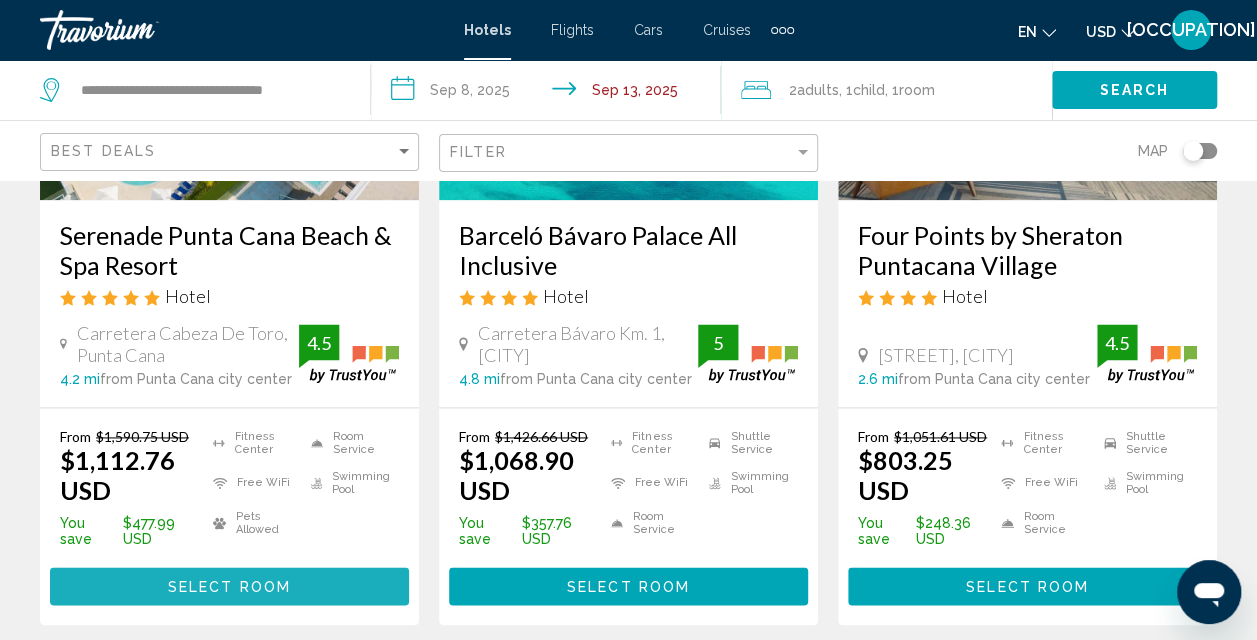 click on "Select Room" at bounding box center [229, 587] 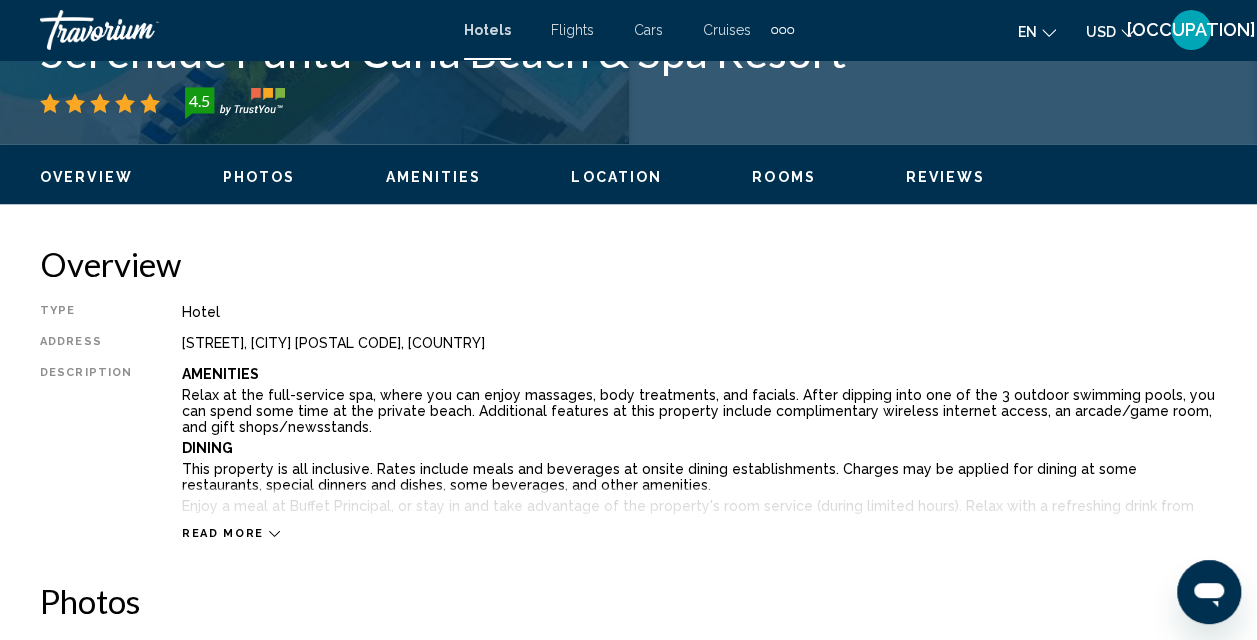 scroll, scrollTop: 866, scrollLeft: 0, axis: vertical 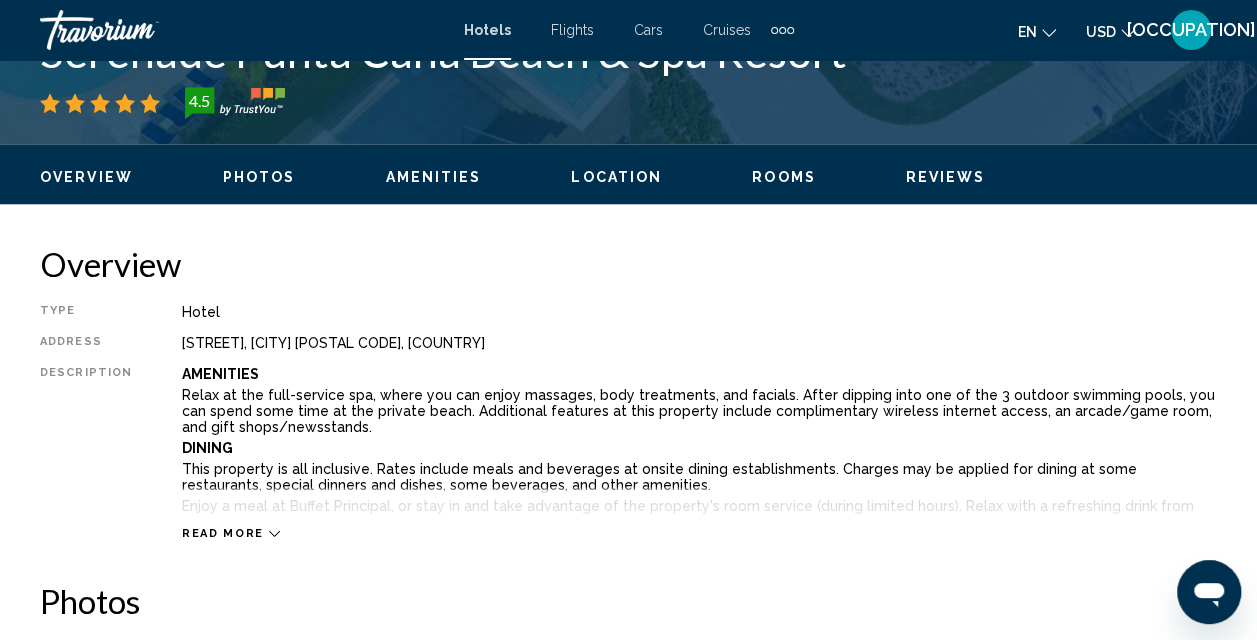 click on "Rooms" at bounding box center (784, 177) 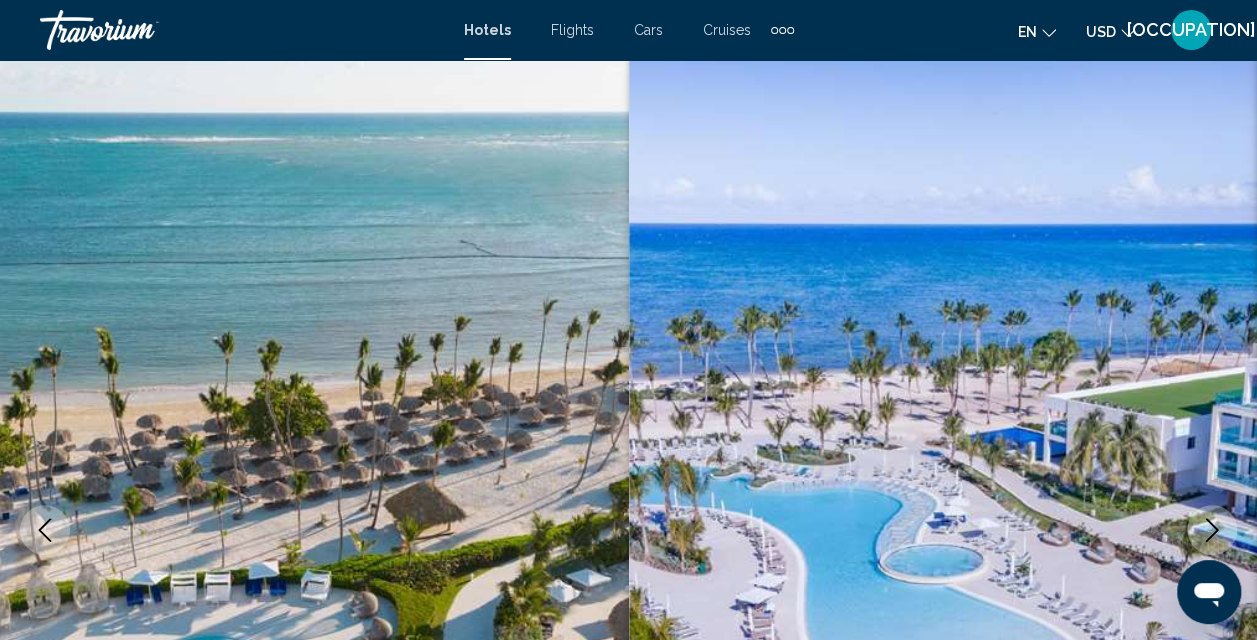scroll, scrollTop: 0, scrollLeft: 0, axis: both 